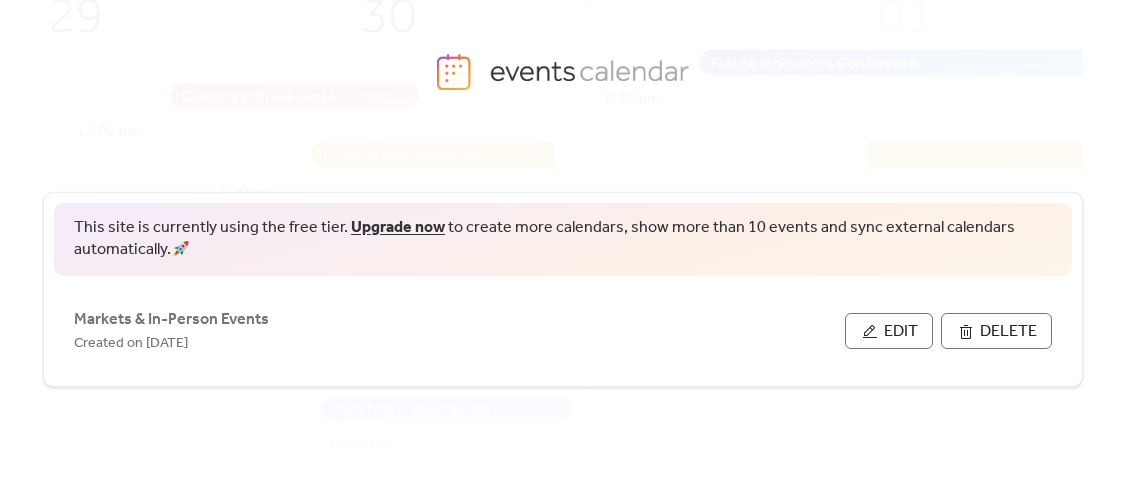 scroll, scrollTop: 0, scrollLeft: 0, axis: both 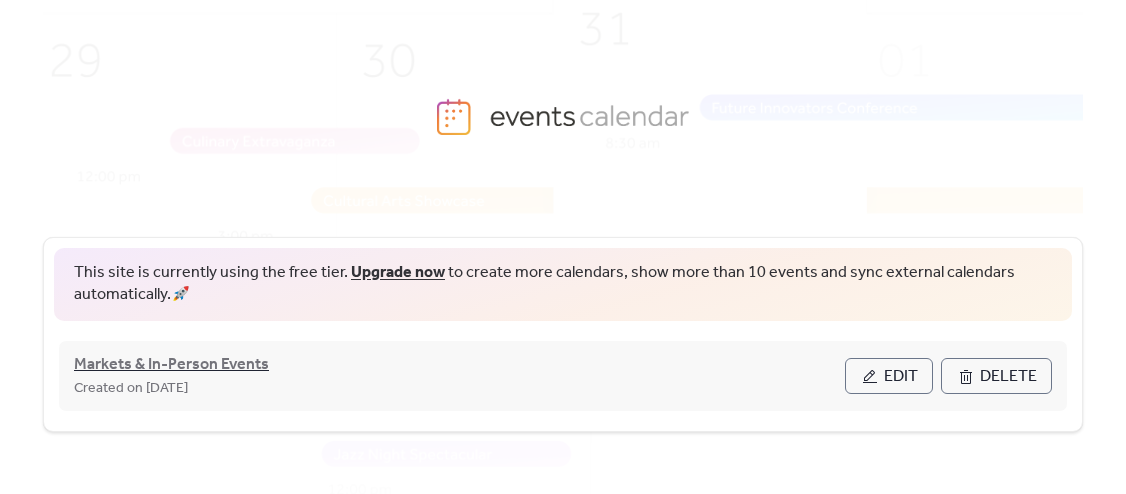 click on "Markets & In-Person Events" at bounding box center (171, 365) 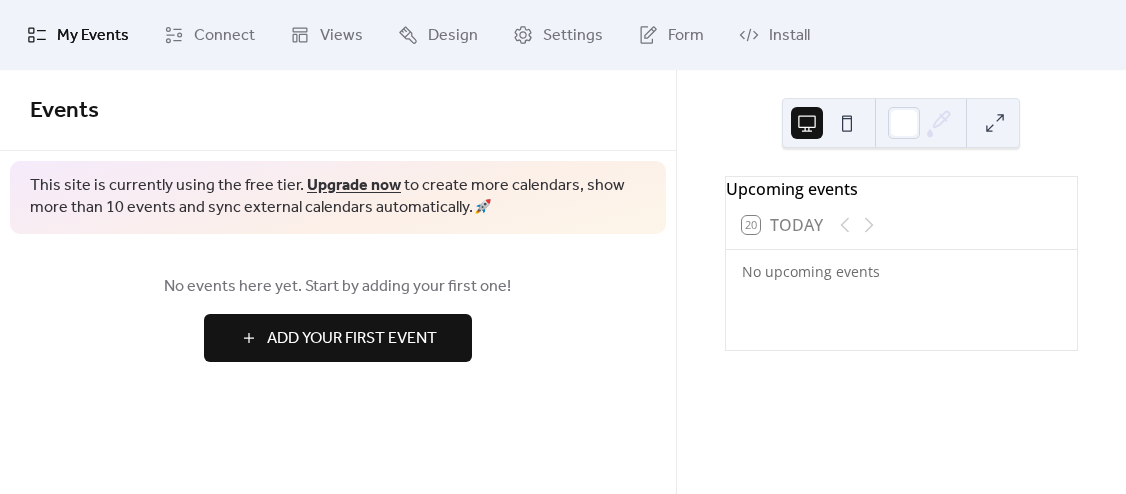click at bounding box center [857, 225] 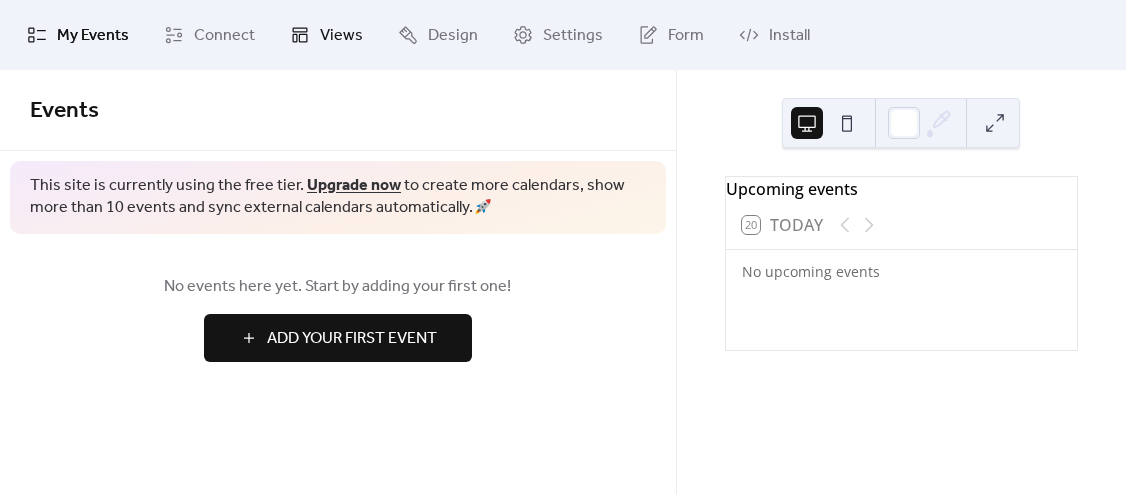 click on "Views" at bounding box center (341, 36) 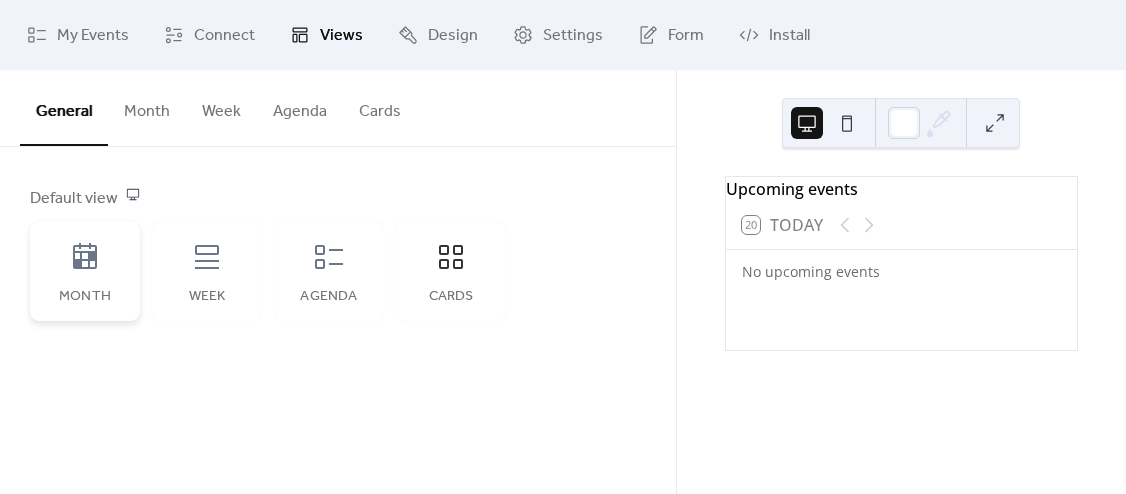 click 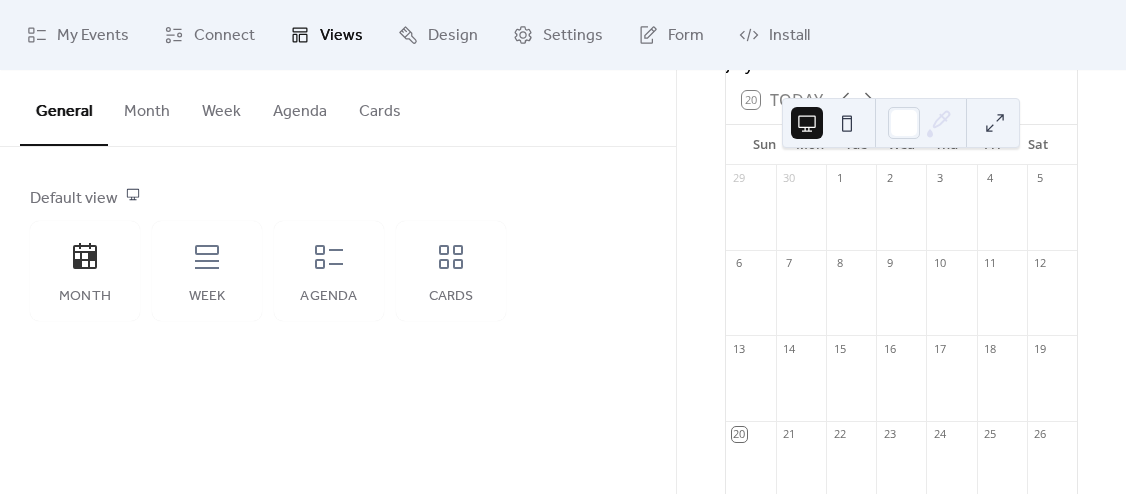 scroll, scrollTop: 199, scrollLeft: 0, axis: vertical 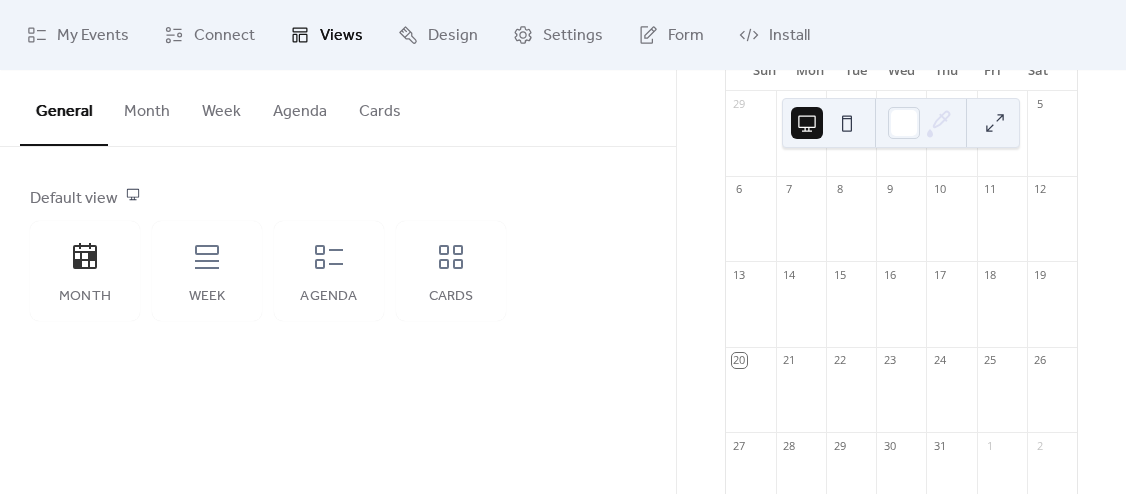 click at bounding box center [1052, 399] 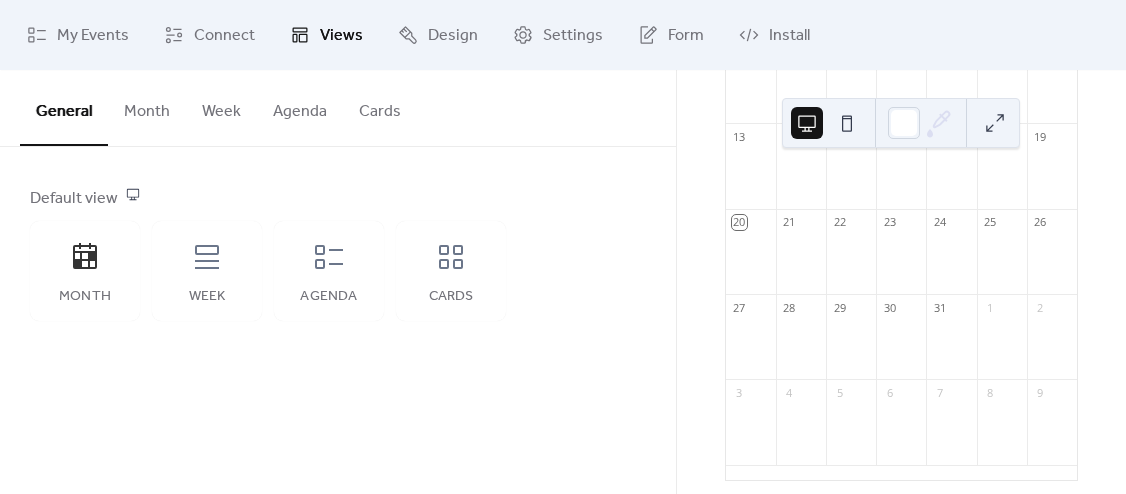scroll, scrollTop: 368, scrollLeft: 0, axis: vertical 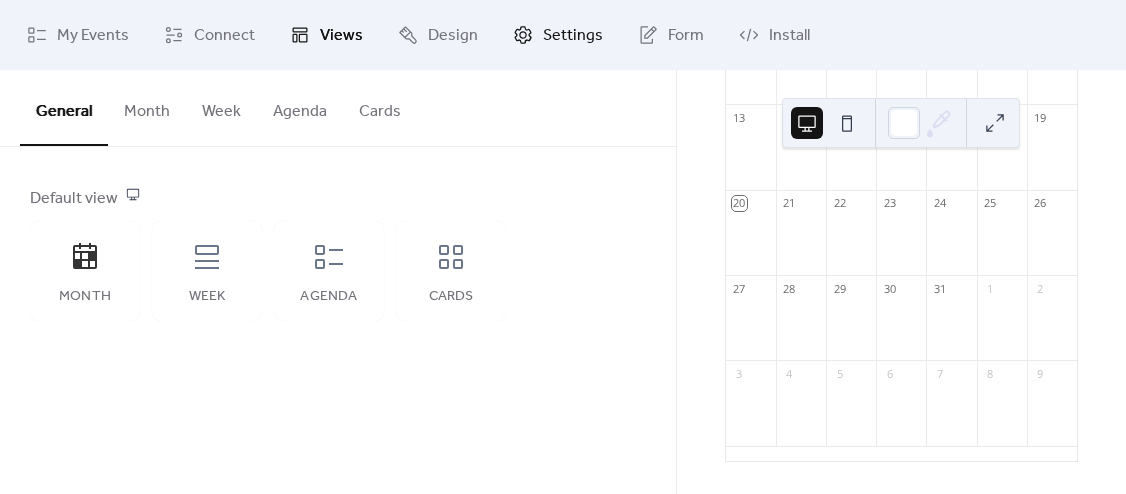 click on "Settings" at bounding box center [573, 36] 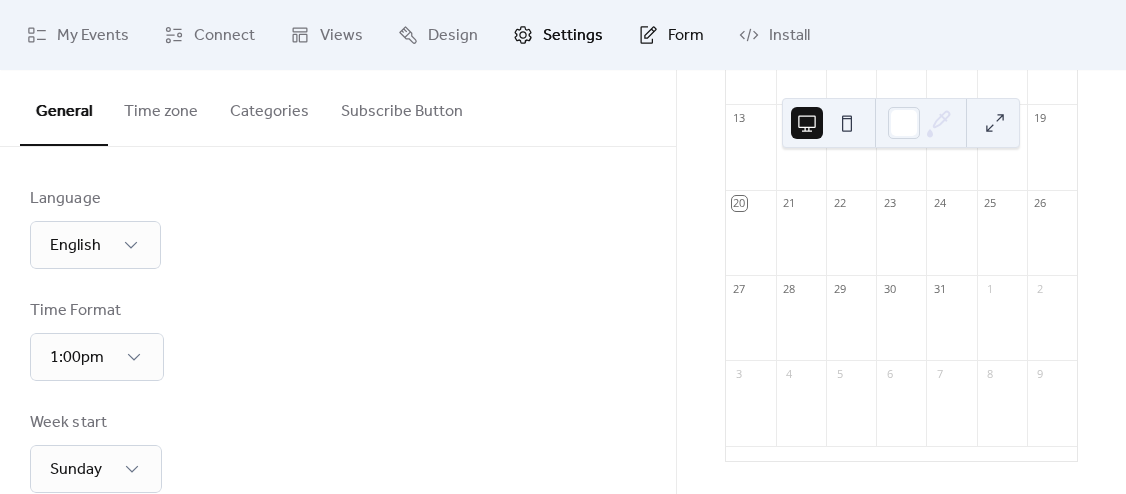 click on "Form" at bounding box center [686, 36] 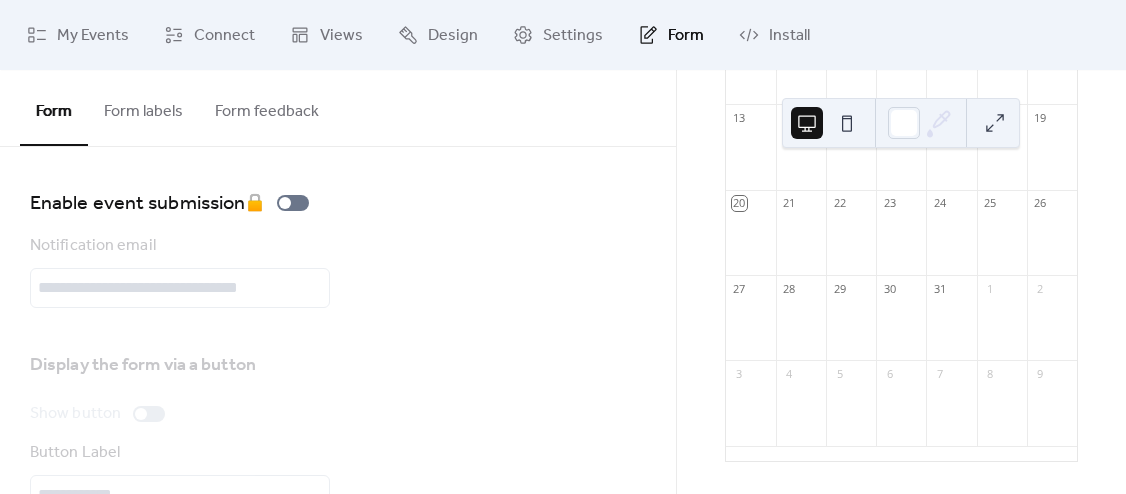 click on "Form labels" at bounding box center (143, 107) 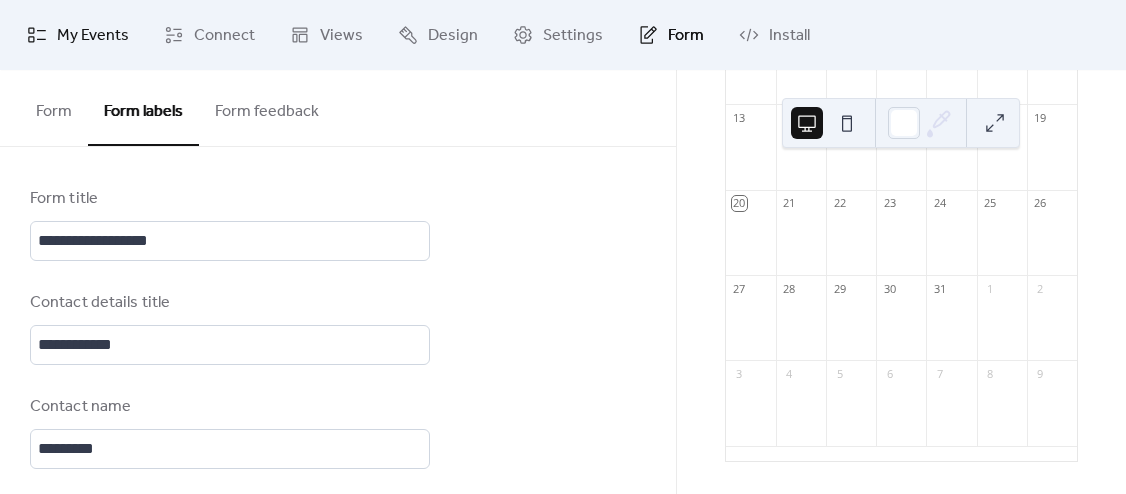 click on "My Events" at bounding box center (93, 36) 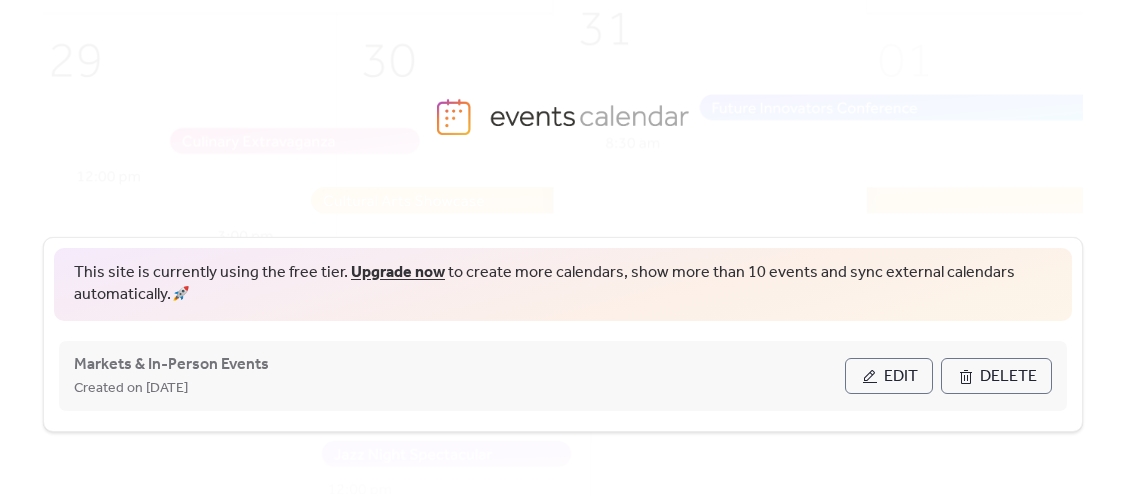 click on "Edit" at bounding box center [889, 376] 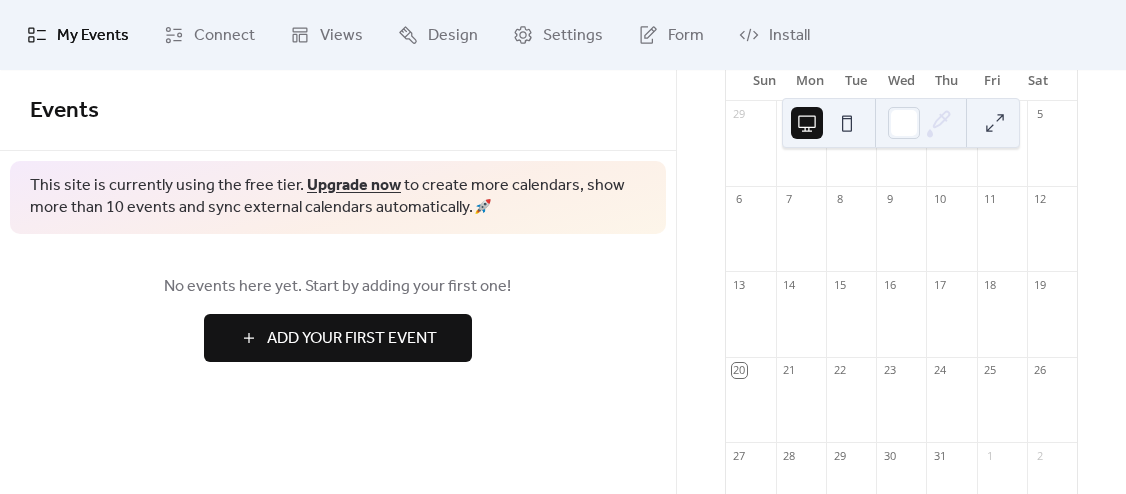 scroll, scrollTop: 195, scrollLeft: 0, axis: vertical 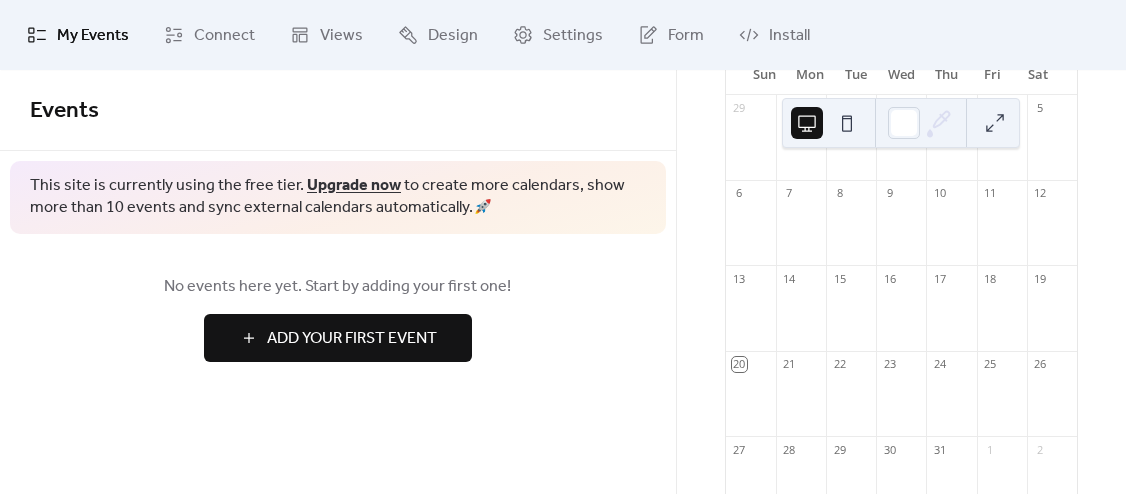 click at bounding box center (1052, 403) 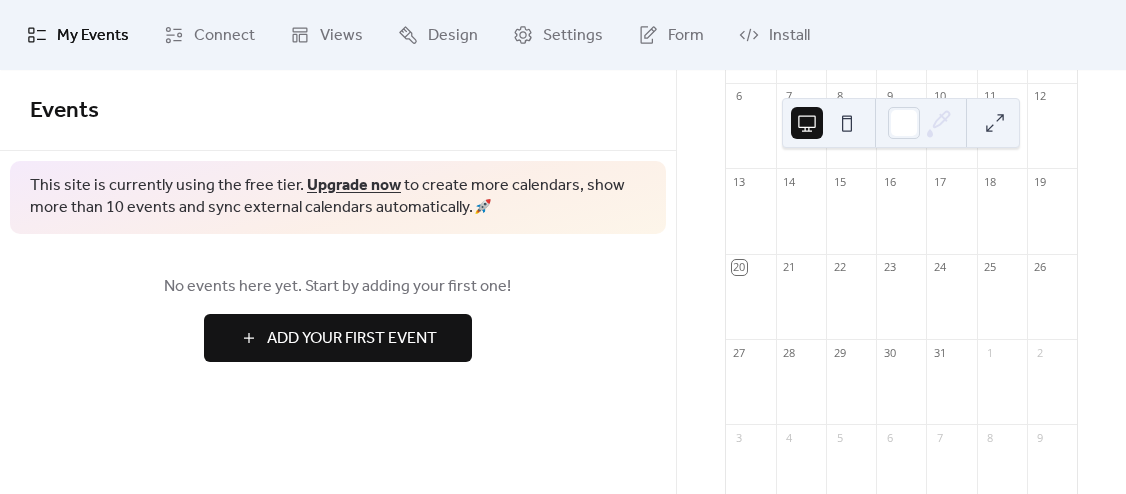 scroll, scrollTop: 294, scrollLeft: 0, axis: vertical 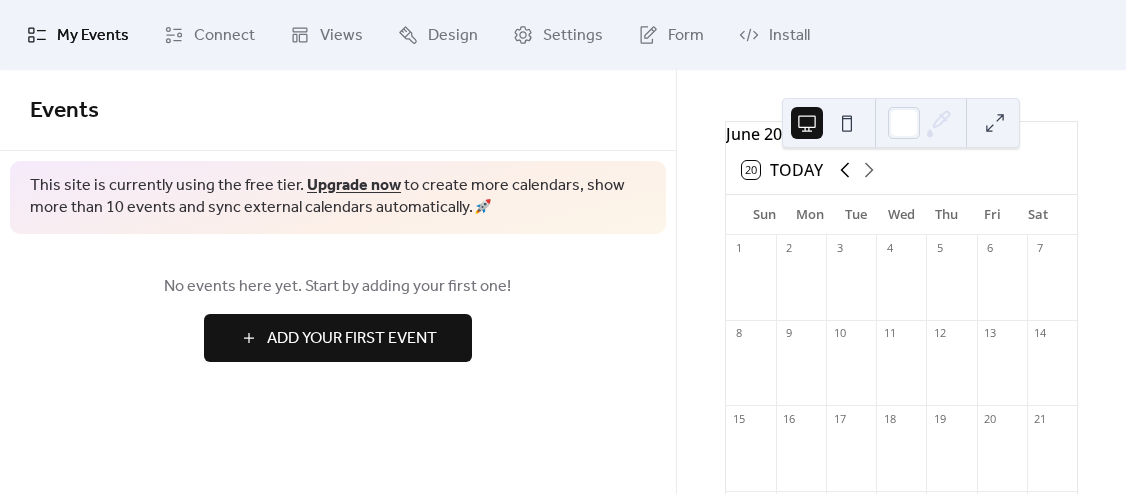 click 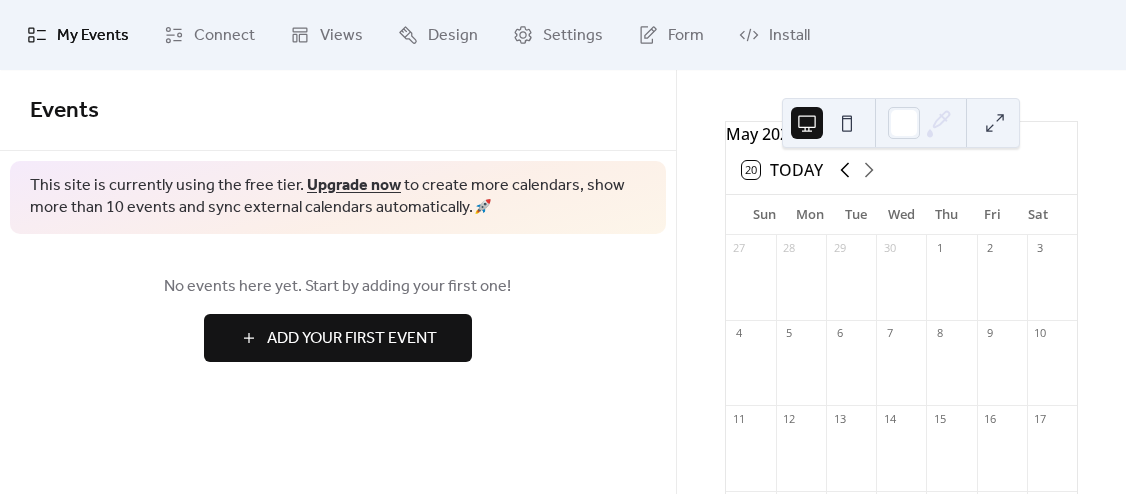 click 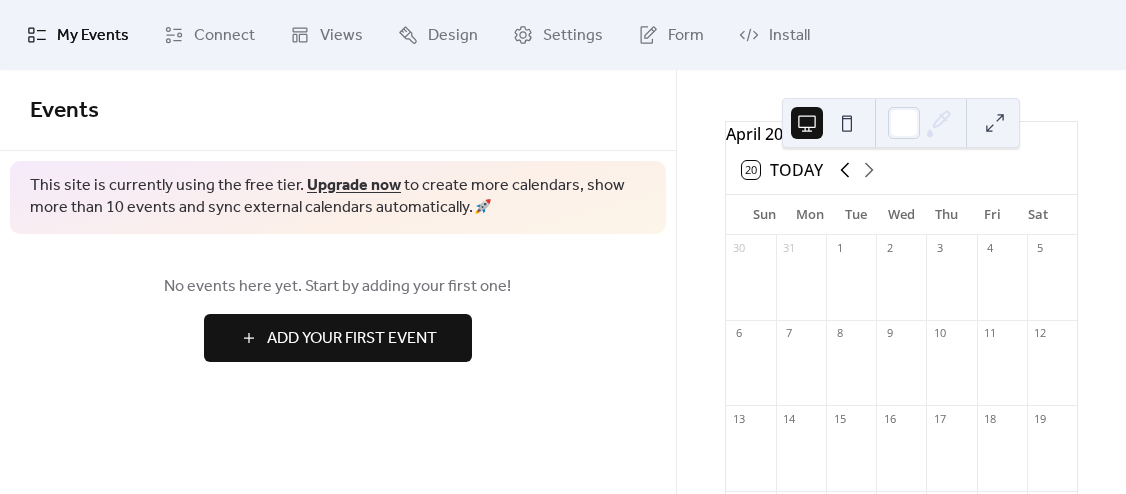 click 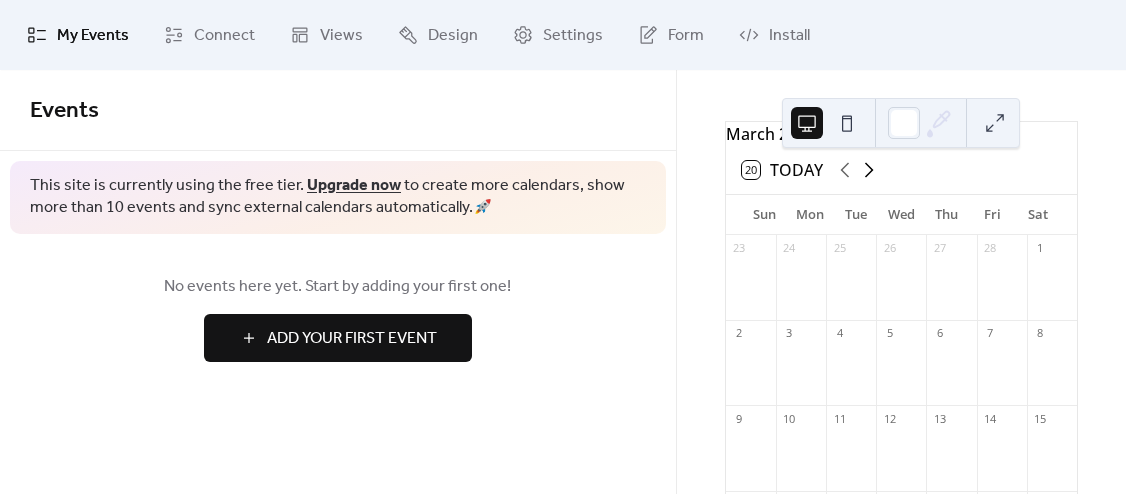 click 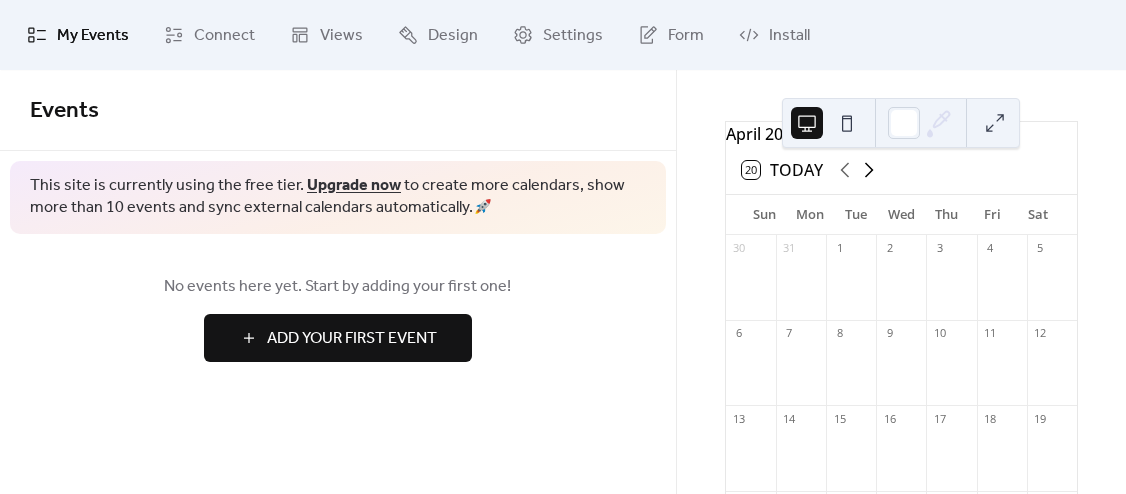 click 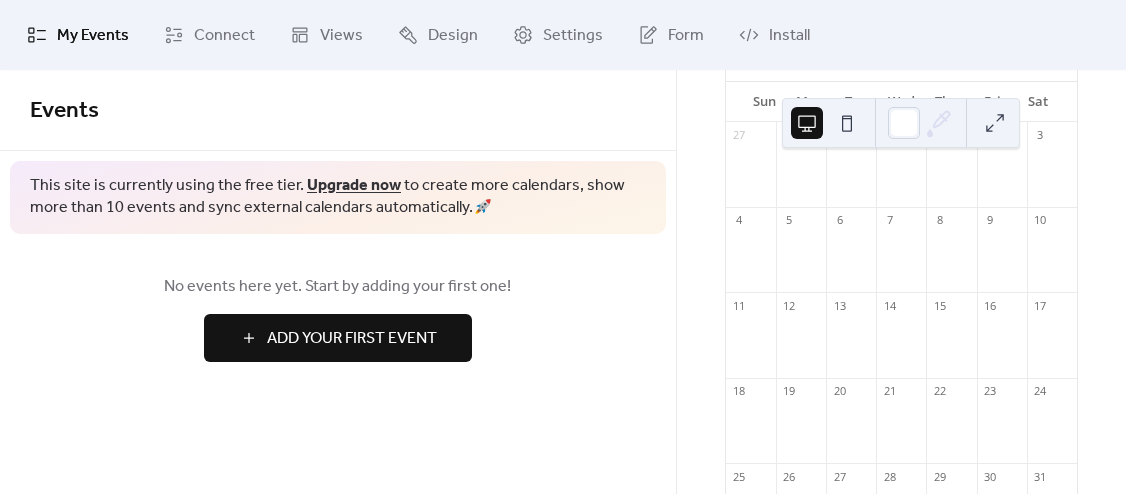 scroll, scrollTop: 116, scrollLeft: 0, axis: vertical 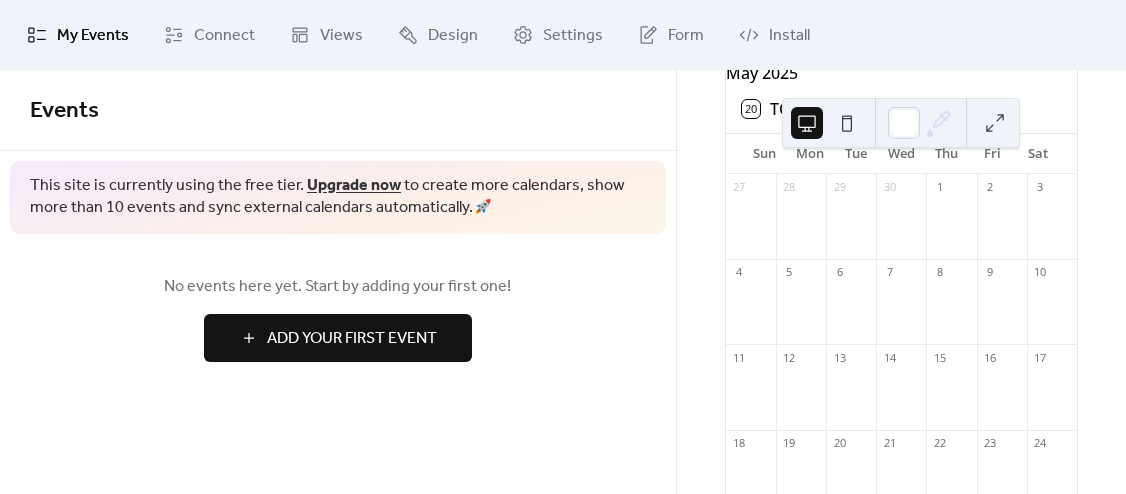 click on "My Events" at bounding box center [78, 35] 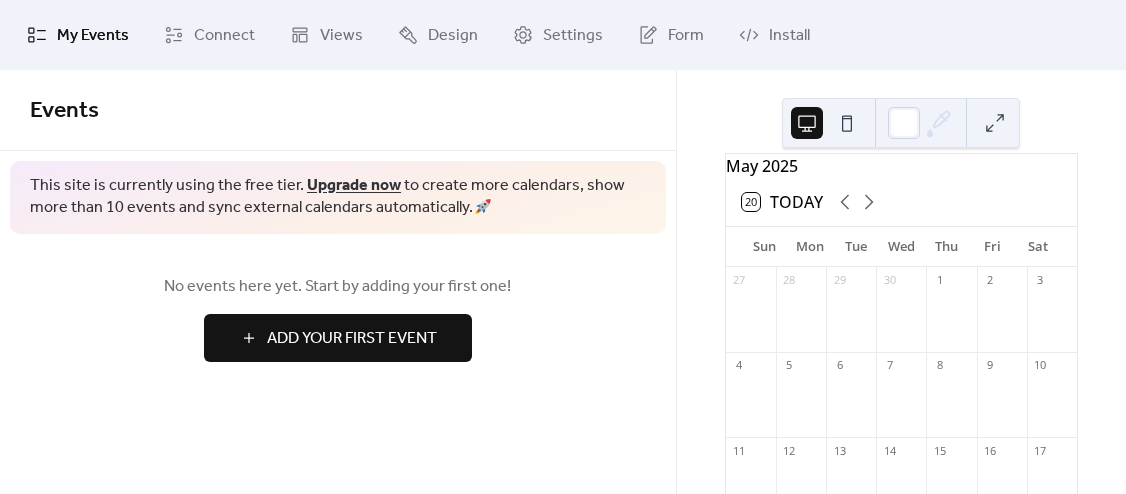 scroll, scrollTop: 0, scrollLeft: 0, axis: both 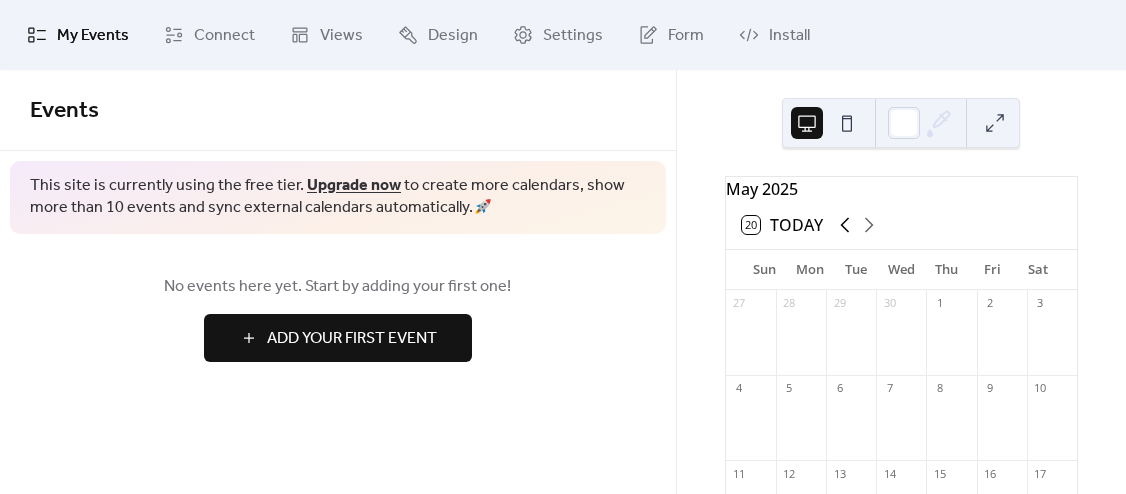 click 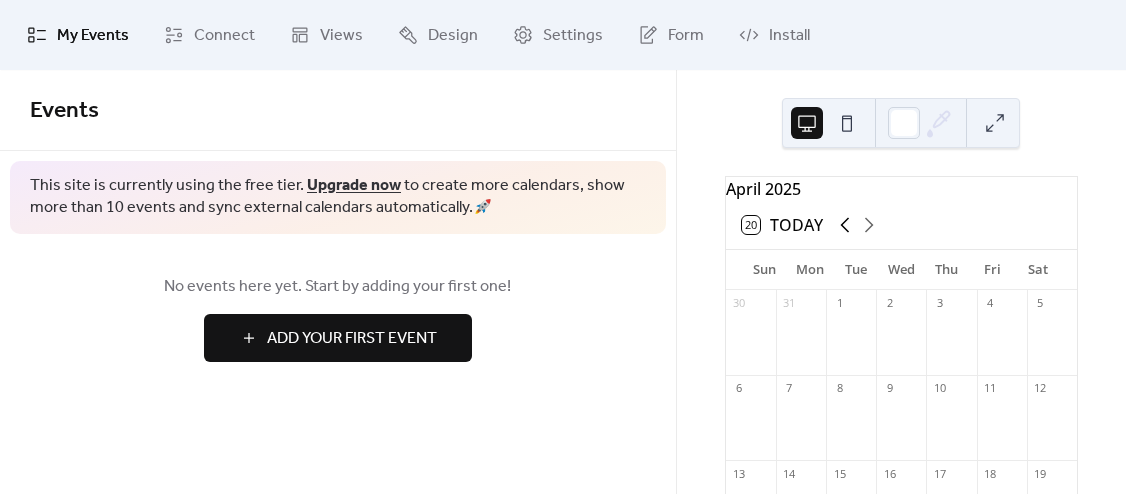 click 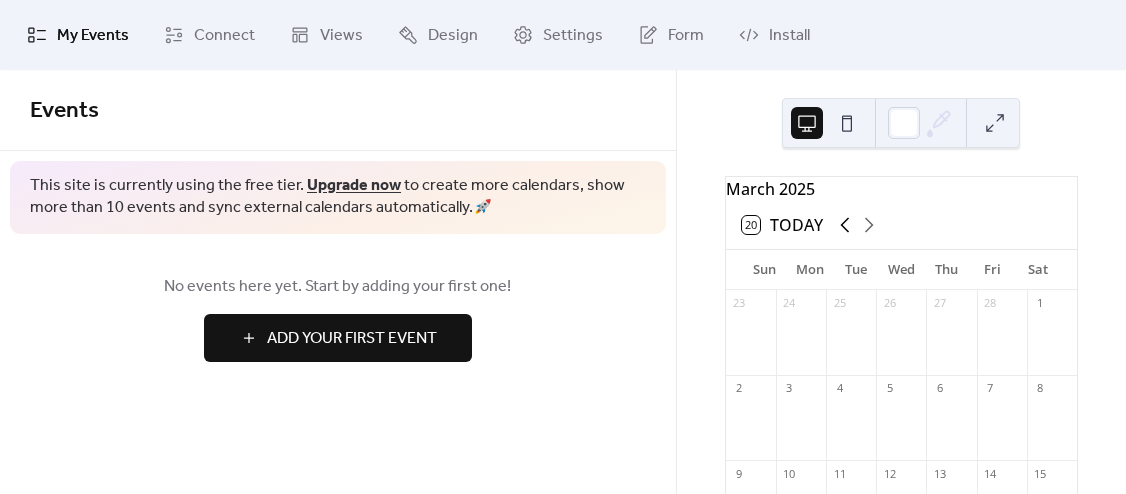 click 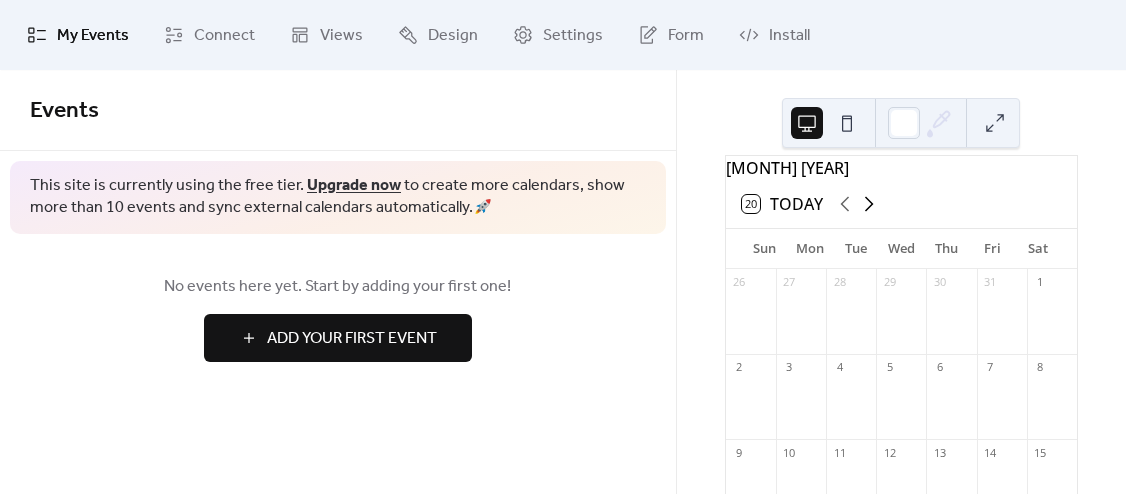 scroll, scrollTop: 20, scrollLeft: 0, axis: vertical 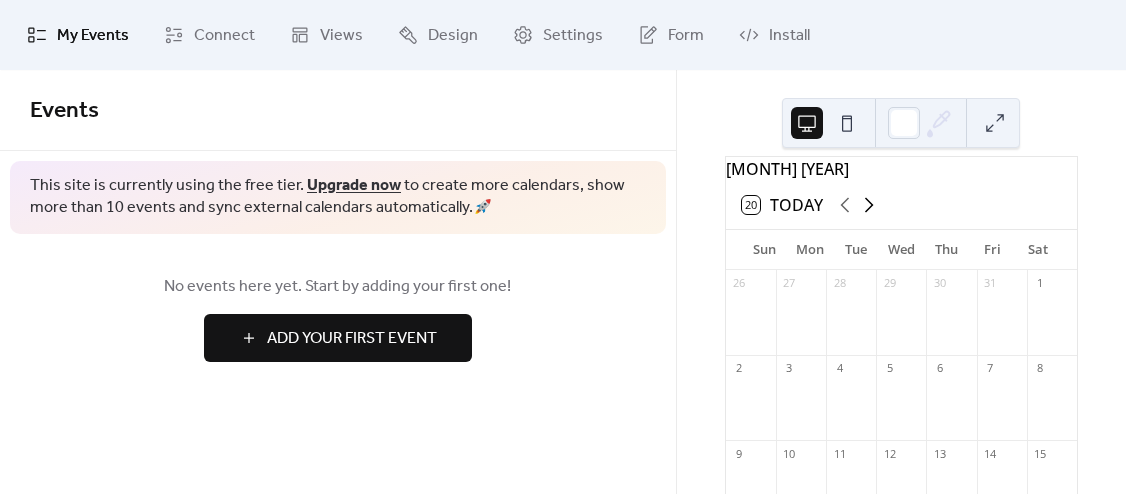 click 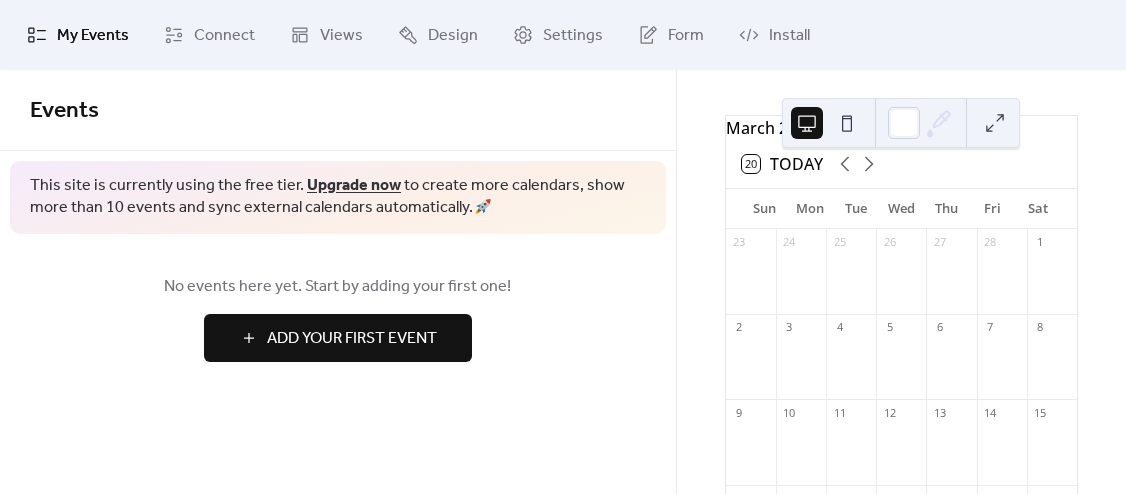 scroll, scrollTop: 44, scrollLeft: 0, axis: vertical 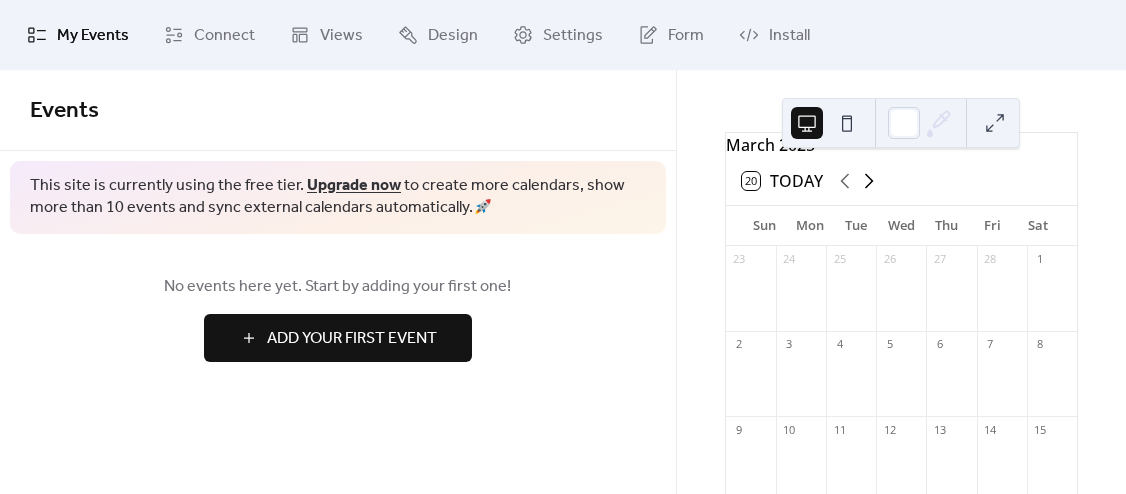 click 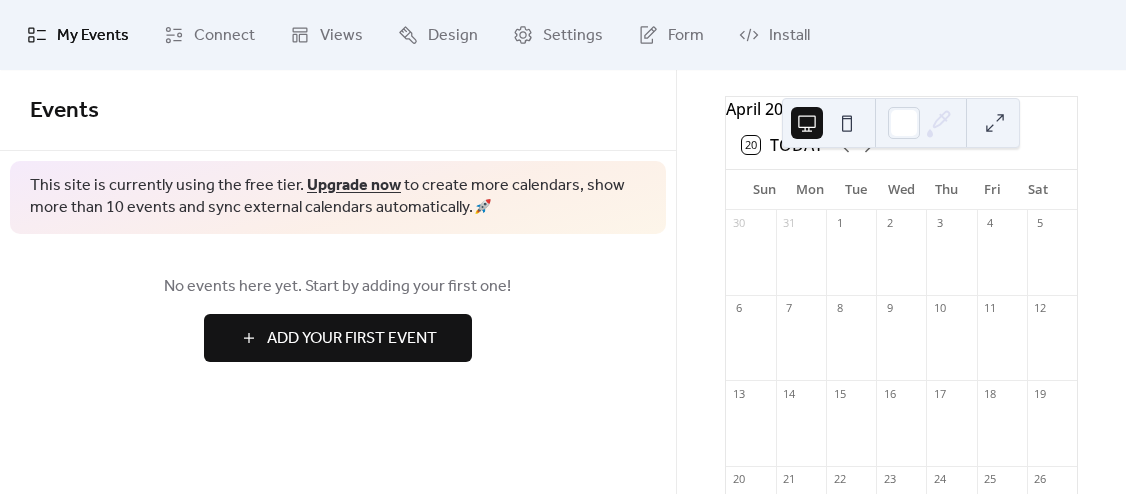 scroll, scrollTop: 46, scrollLeft: 0, axis: vertical 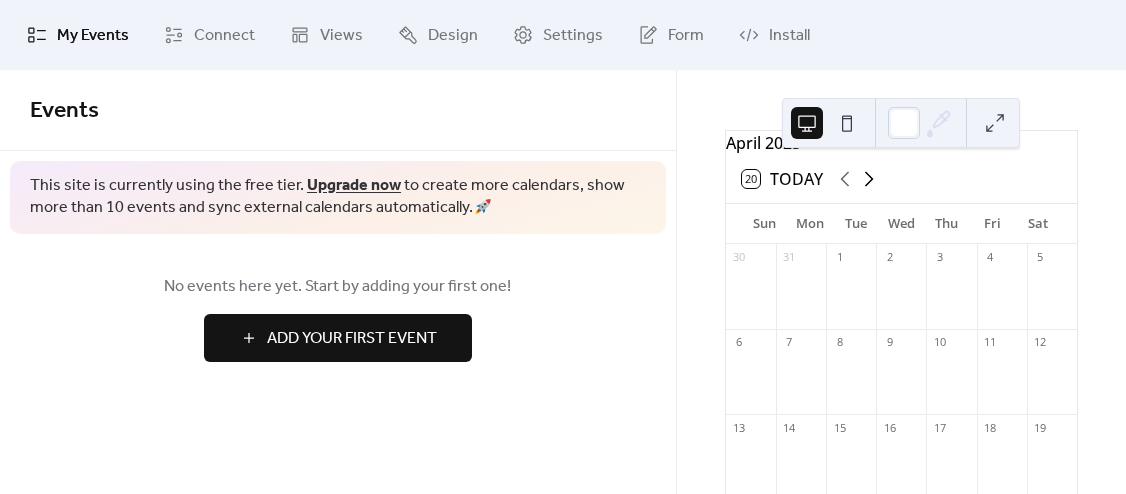 click 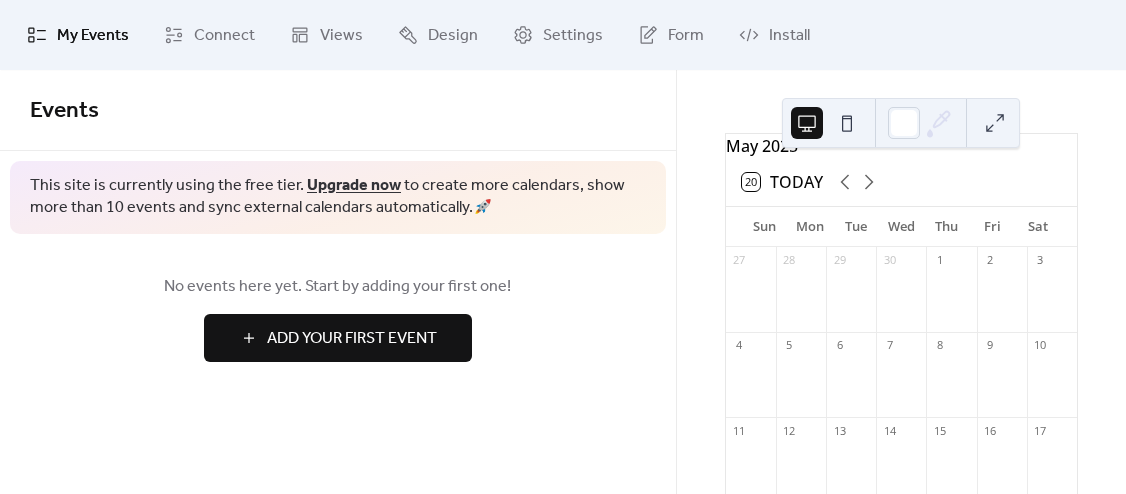 scroll, scrollTop: 24, scrollLeft: 0, axis: vertical 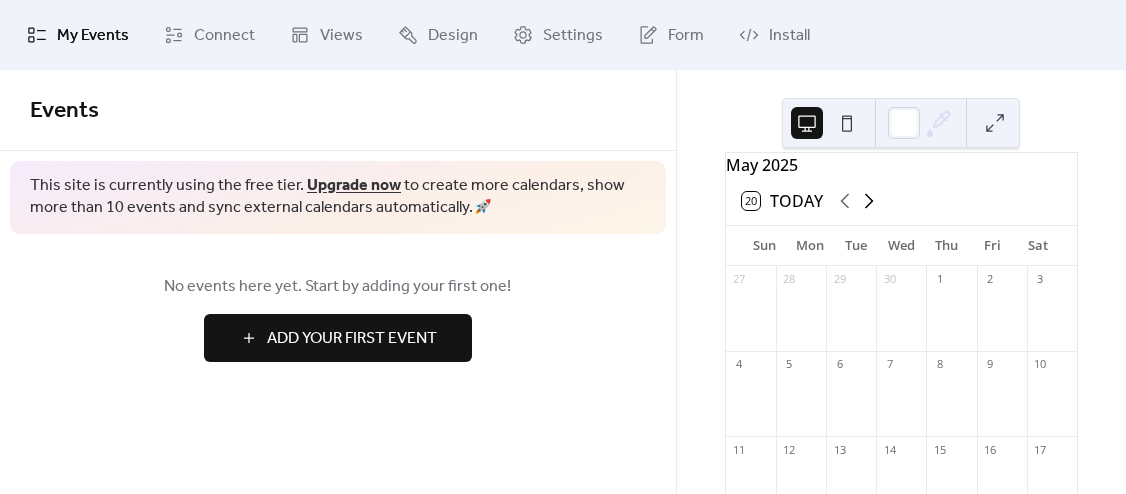 click 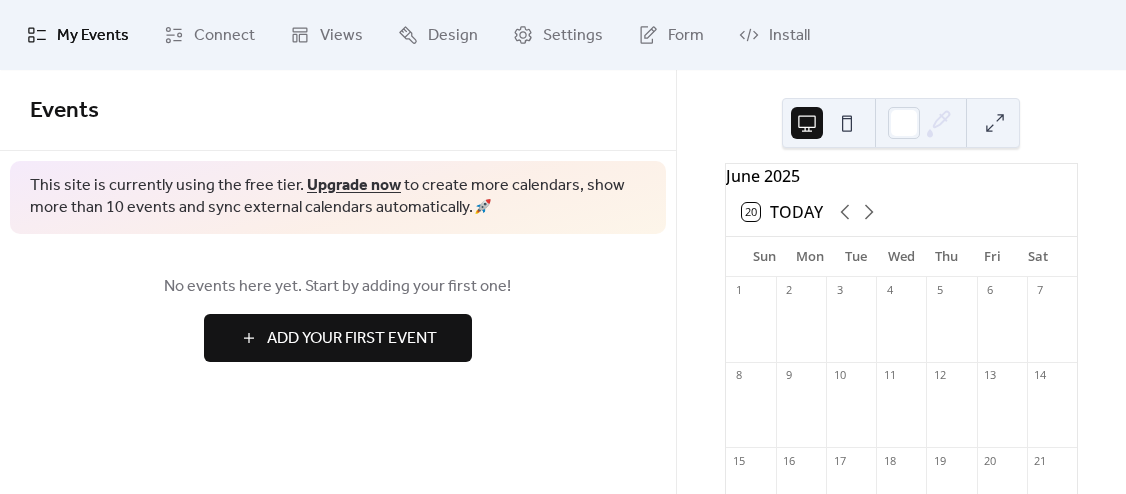 scroll, scrollTop: 0, scrollLeft: 0, axis: both 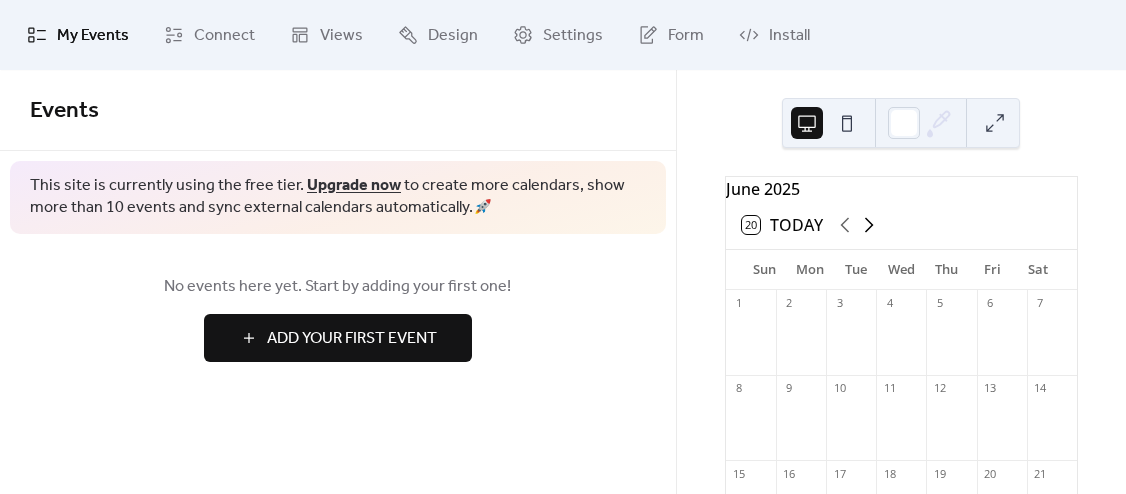 click 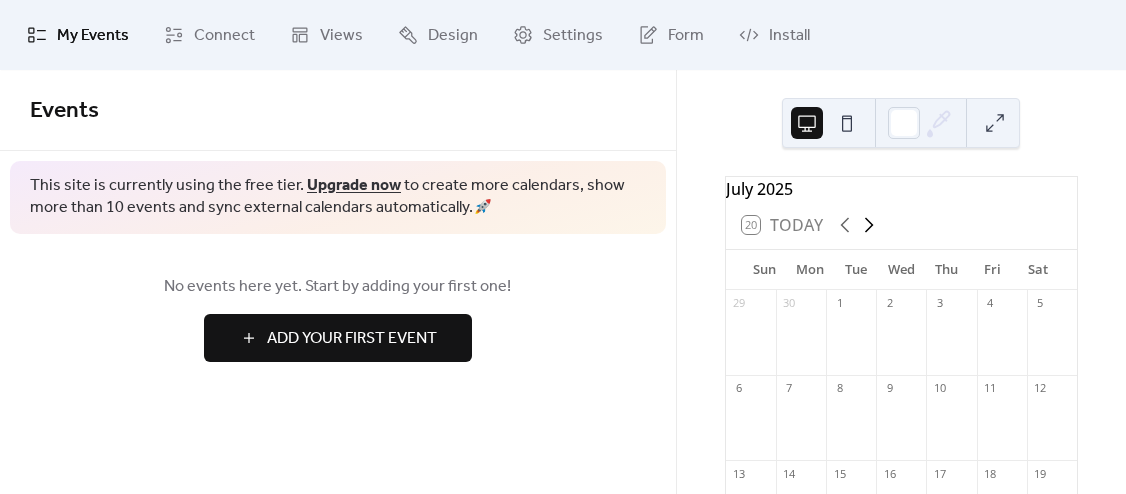 click 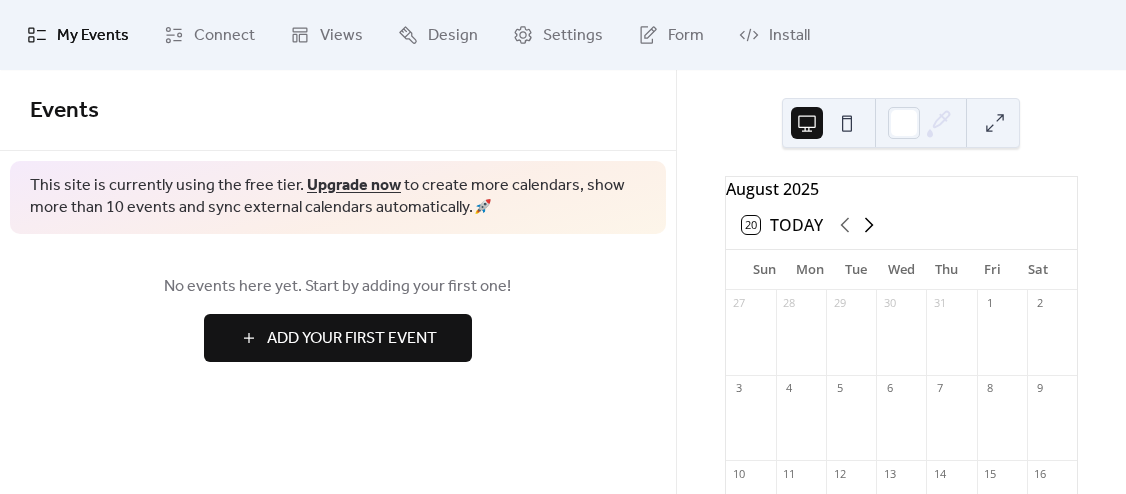 click 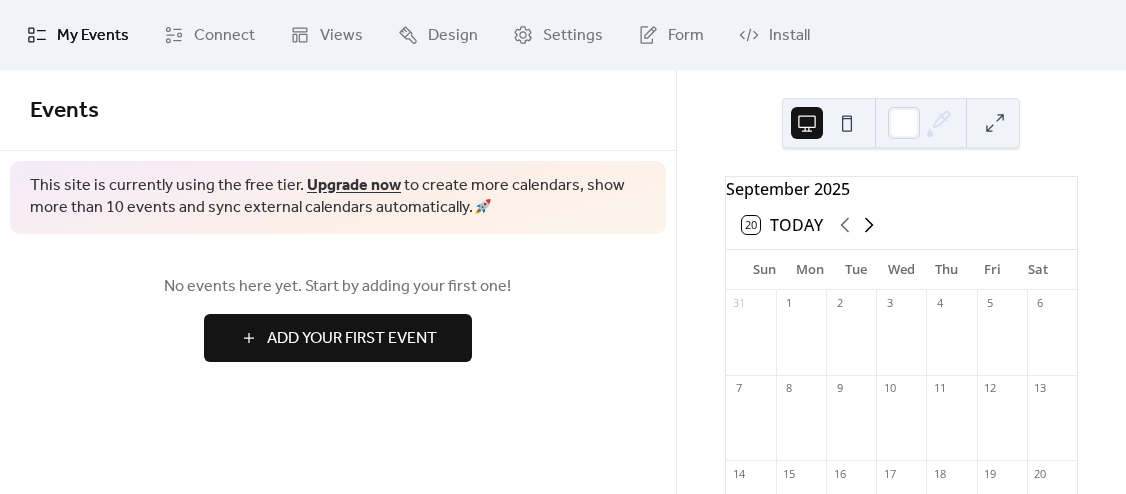 click 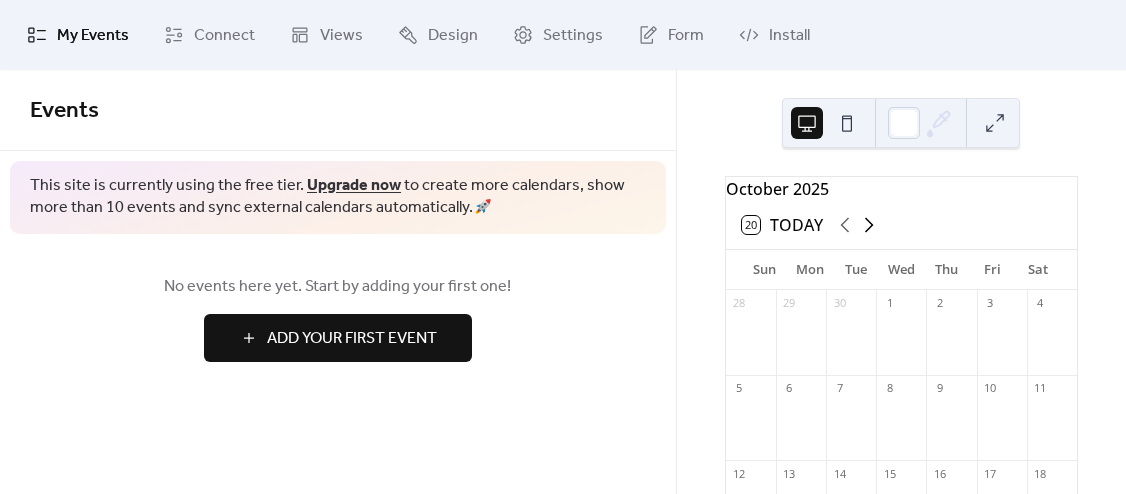 click 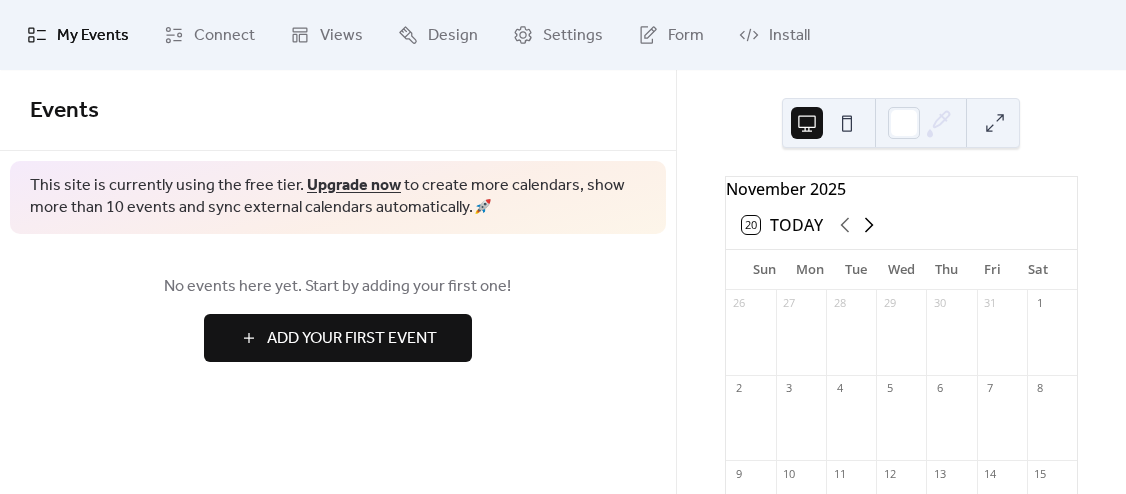 click 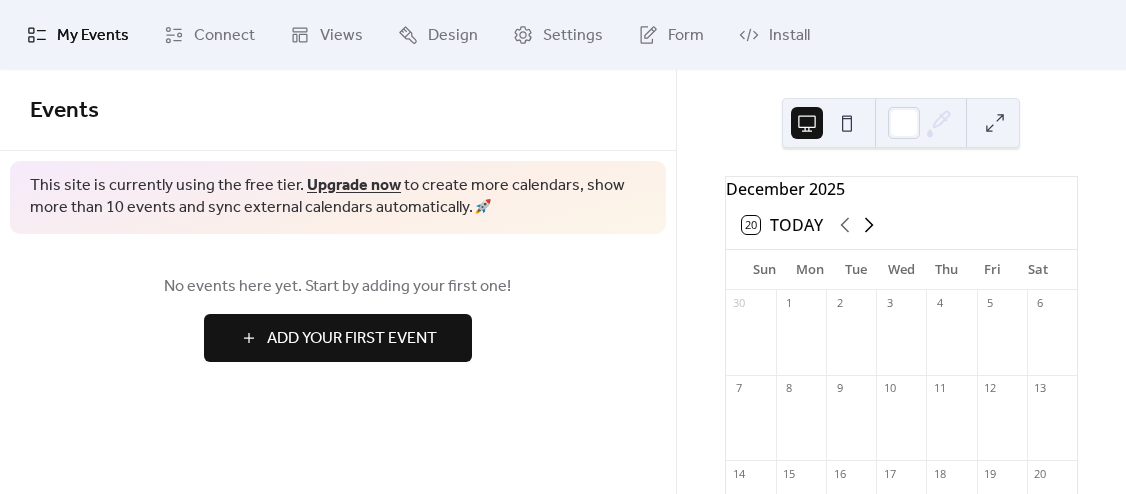 click 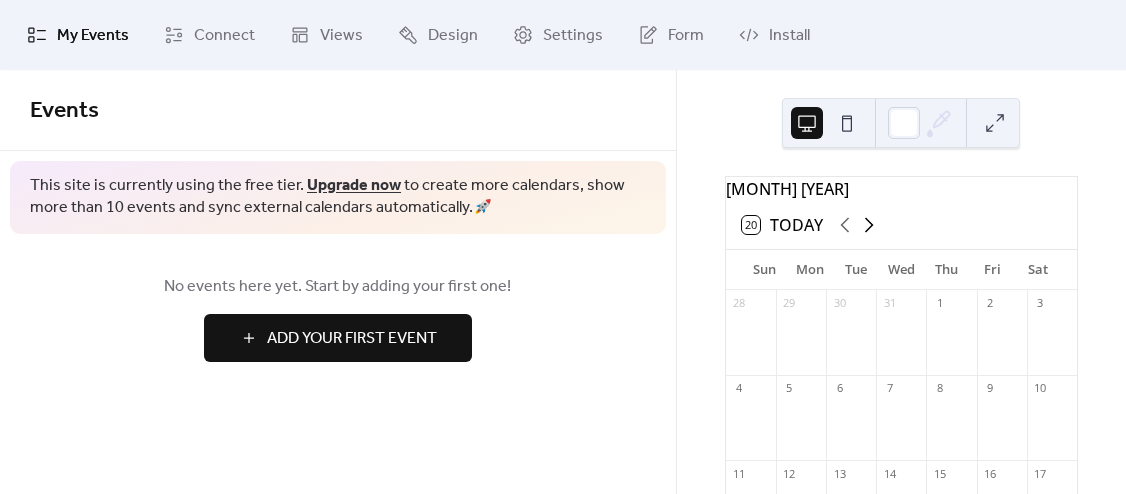 click 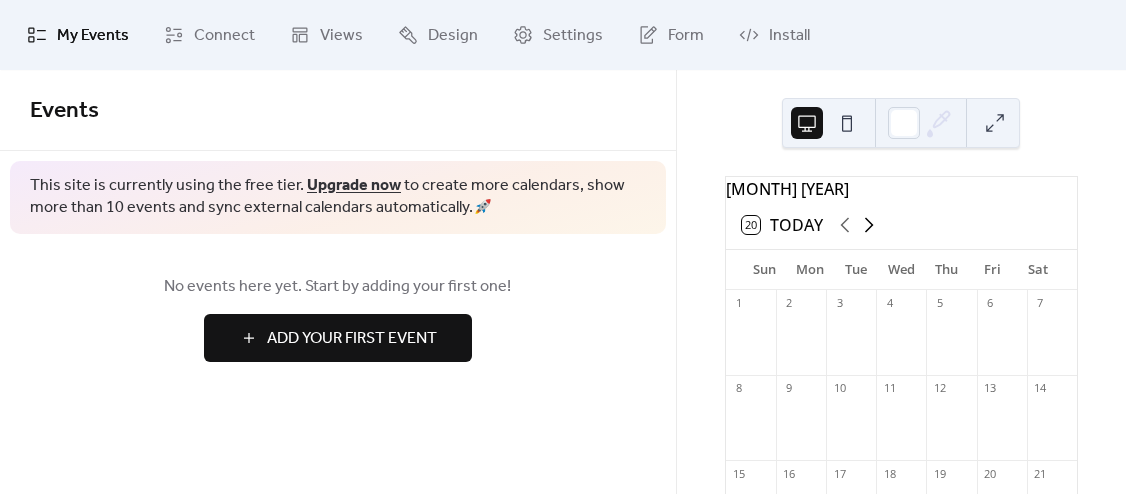 click 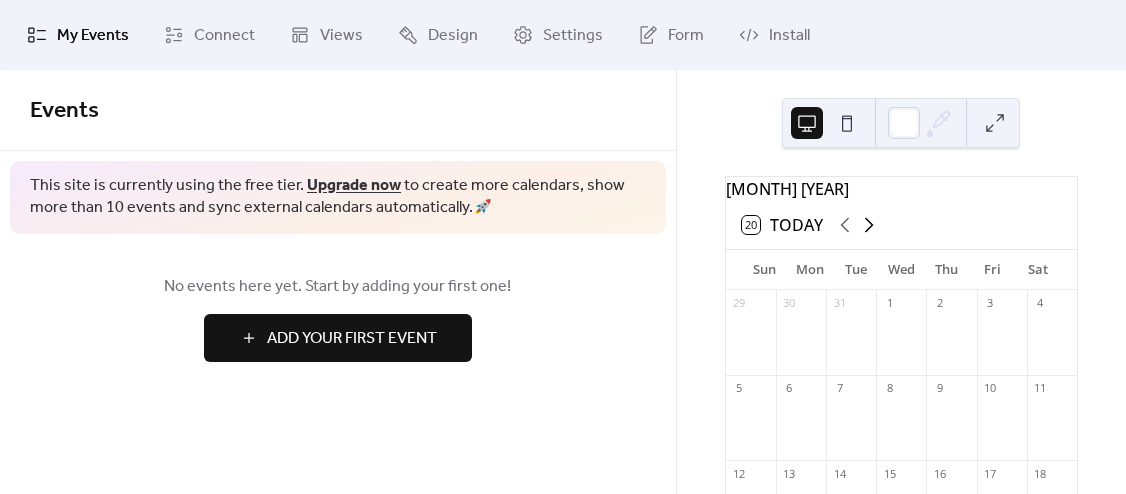 click 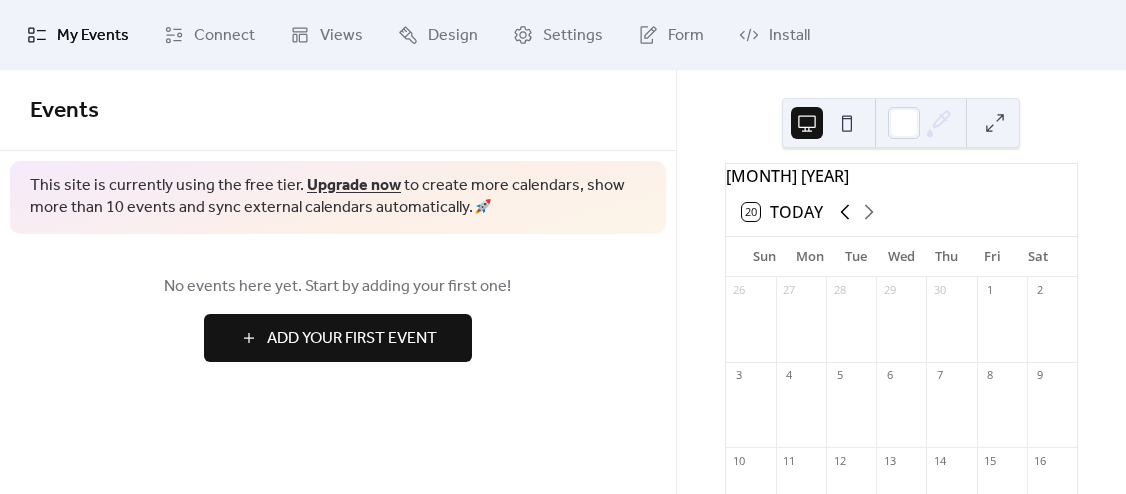 scroll, scrollTop: 6, scrollLeft: 0, axis: vertical 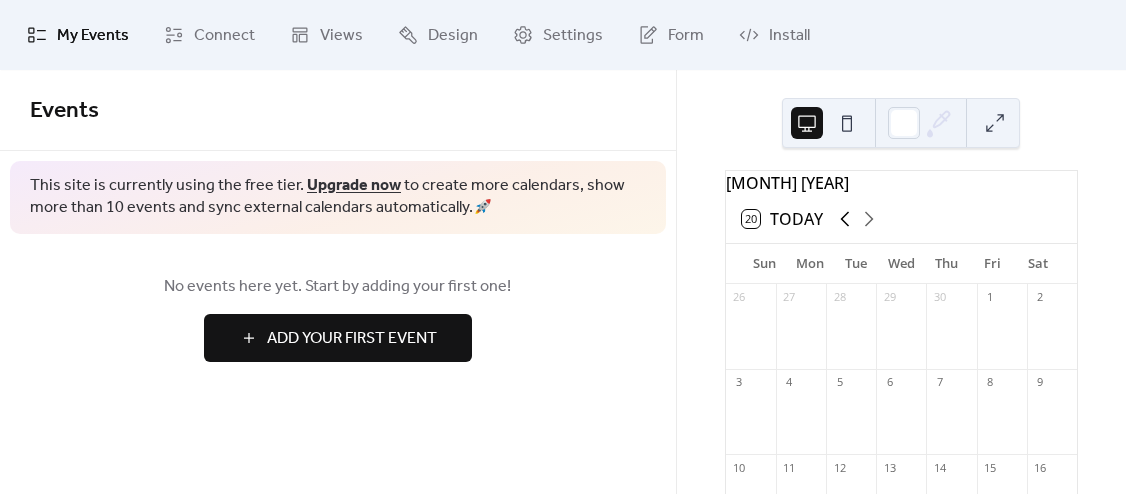 click 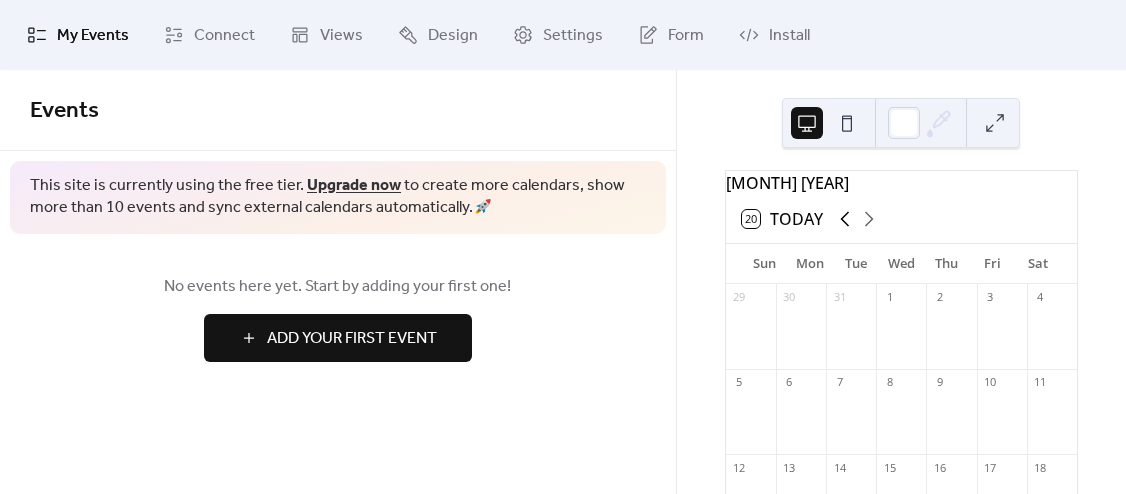 click 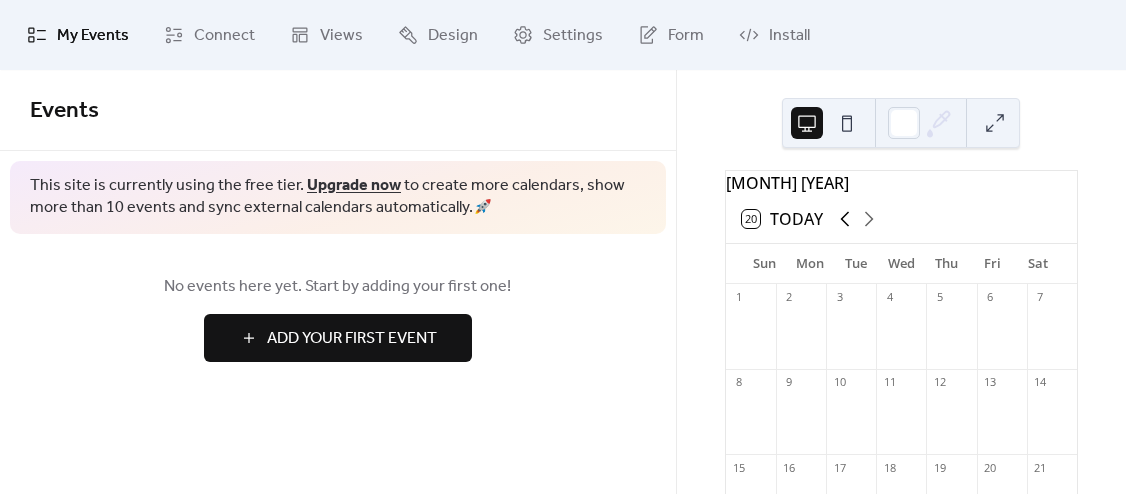 click 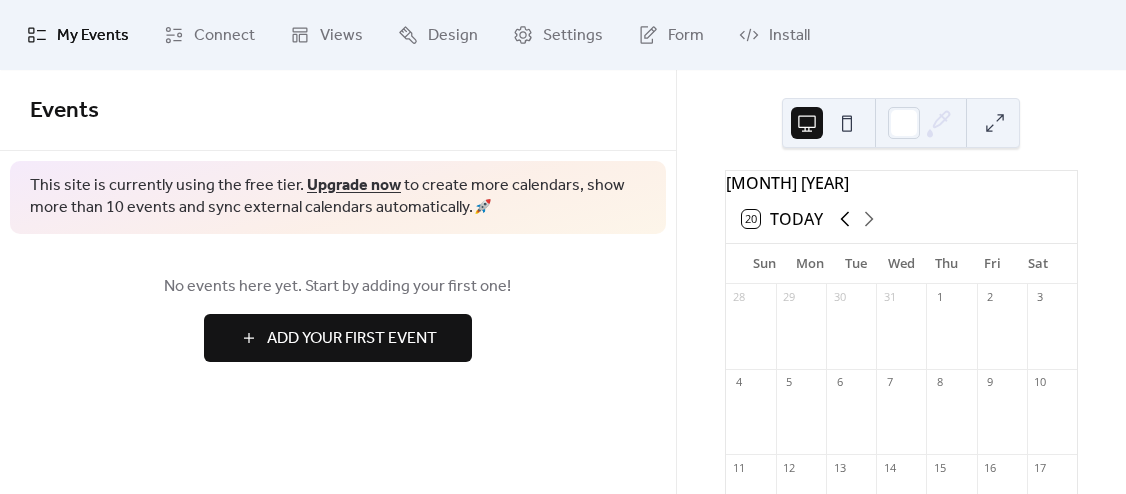 click 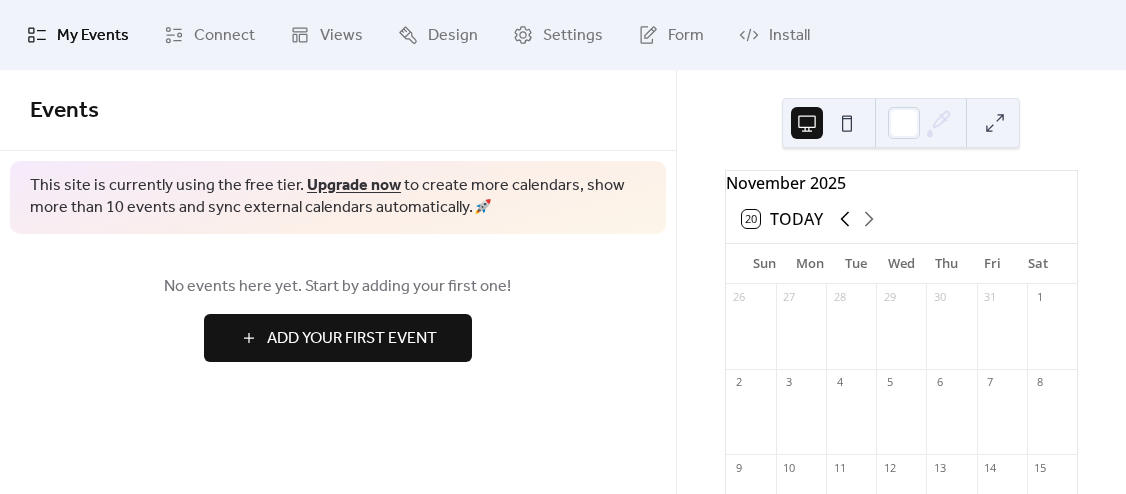 click 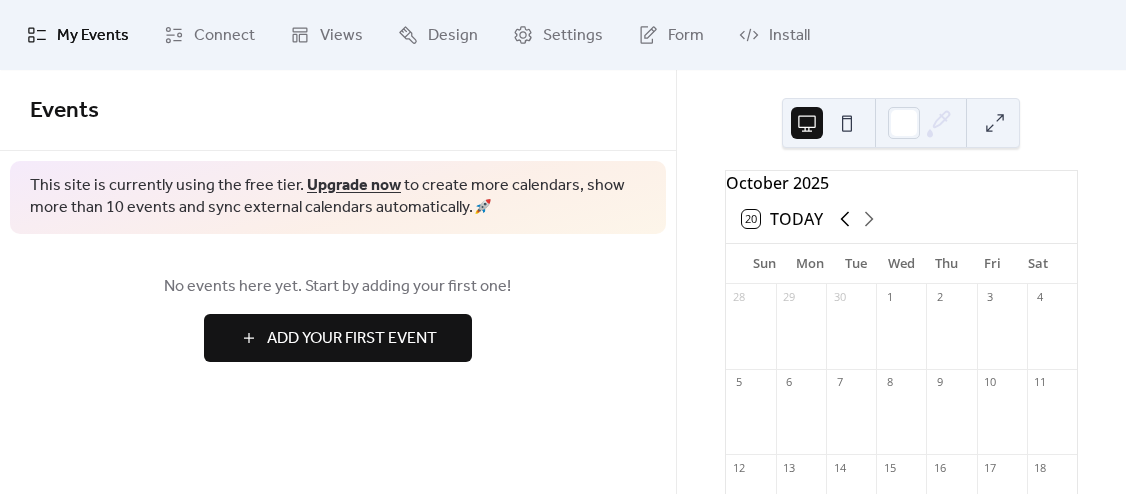 click 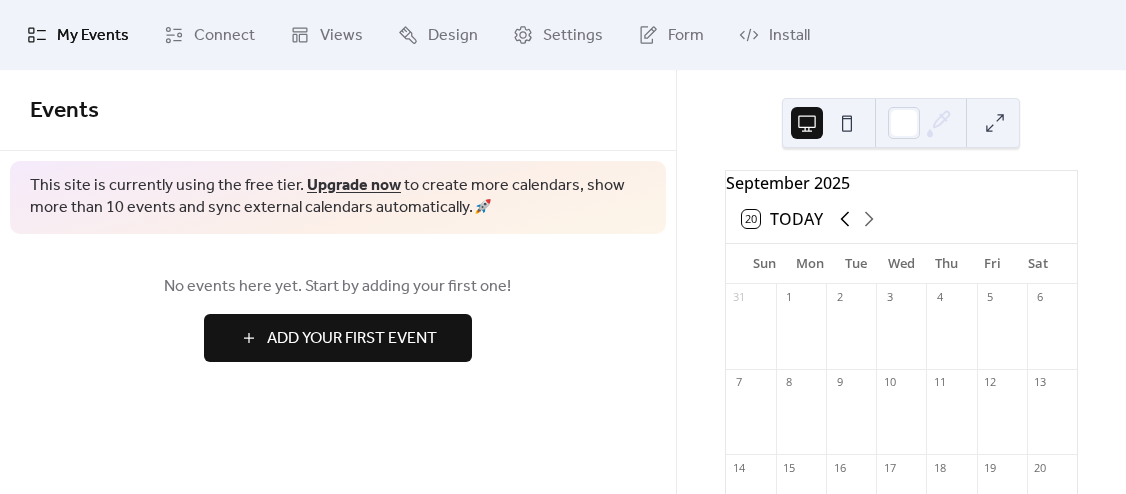 click 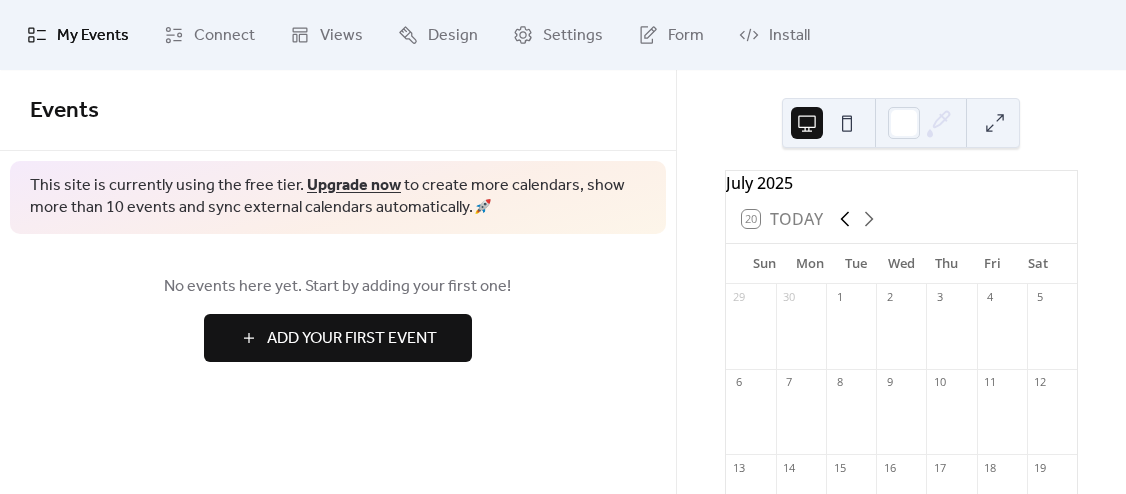 click 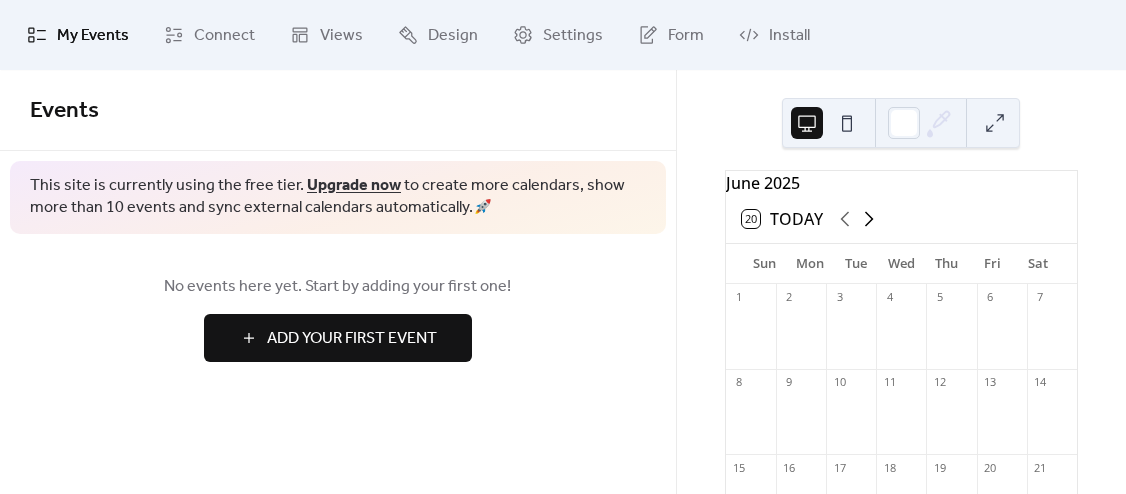 click 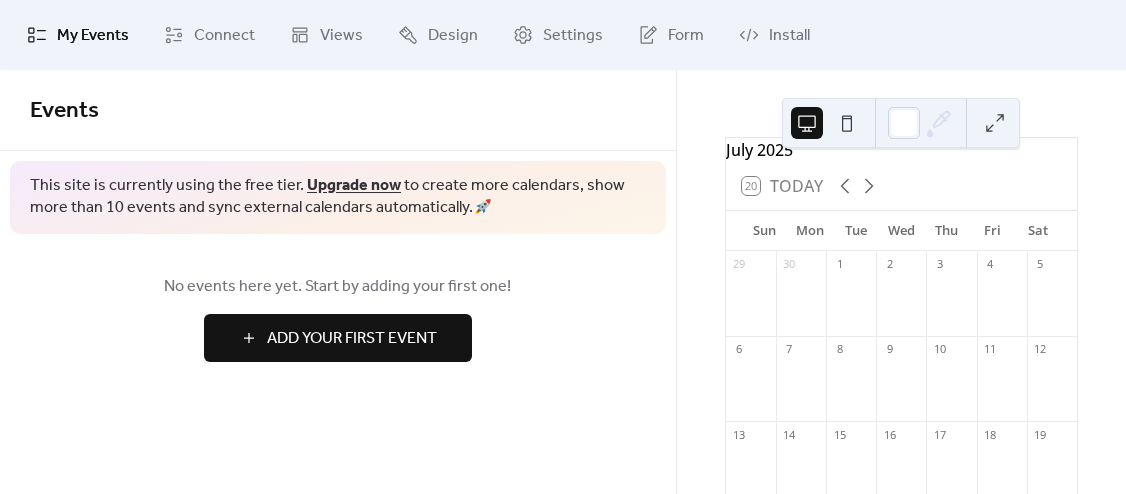 scroll, scrollTop: 24, scrollLeft: 0, axis: vertical 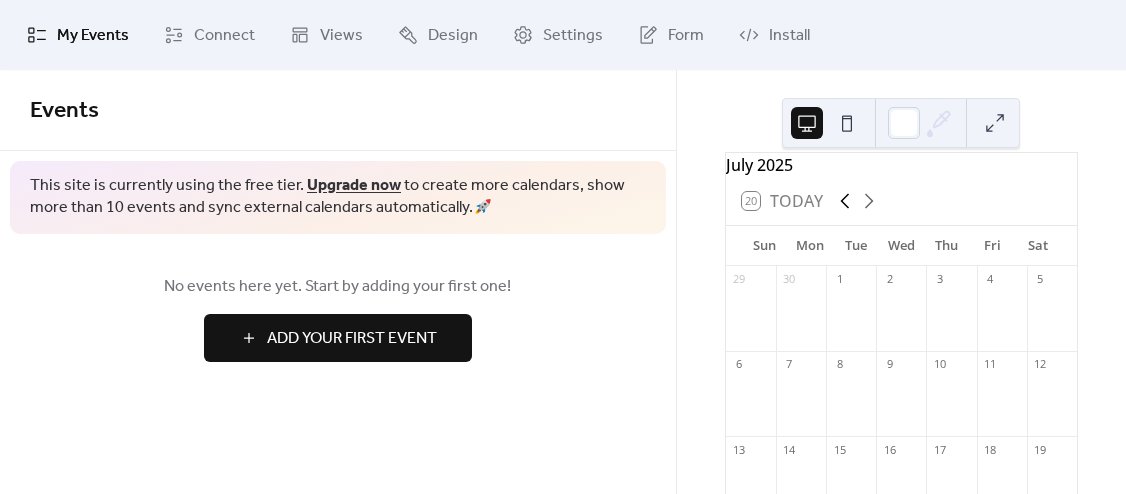 click 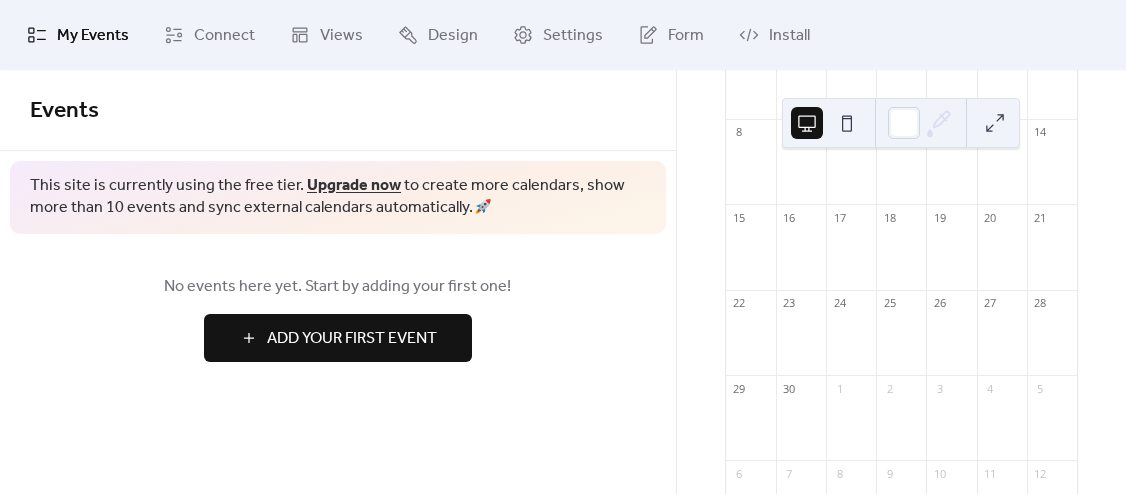 scroll, scrollTop: 258, scrollLeft: 0, axis: vertical 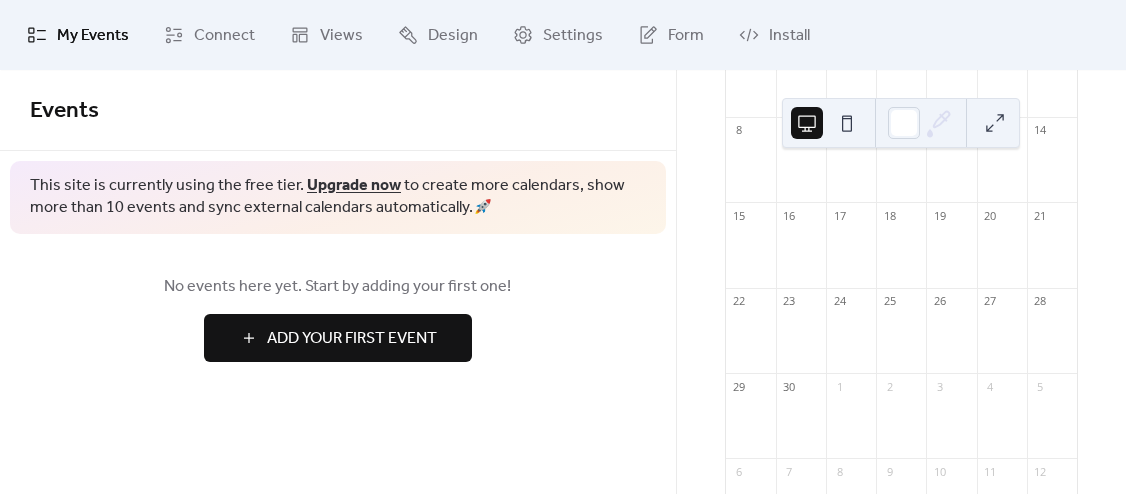 click on "Add Your First Event" at bounding box center (352, 339) 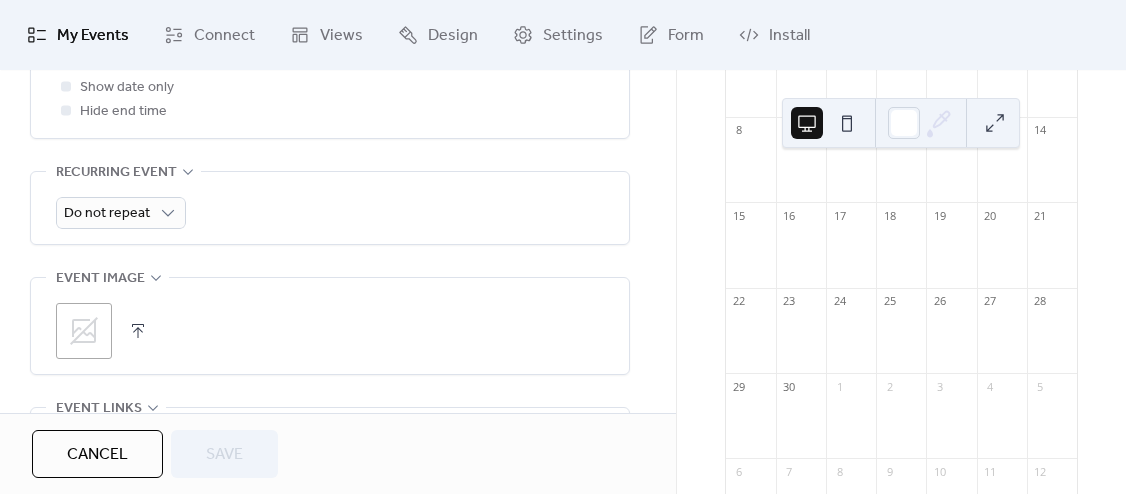 scroll, scrollTop: 844, scrollLeft: 0, axis: vertical 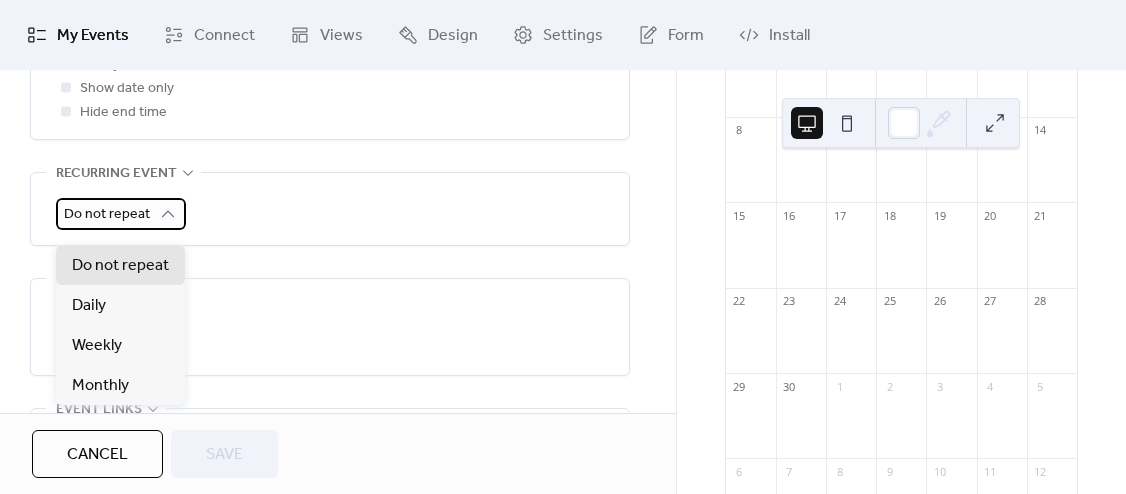 click 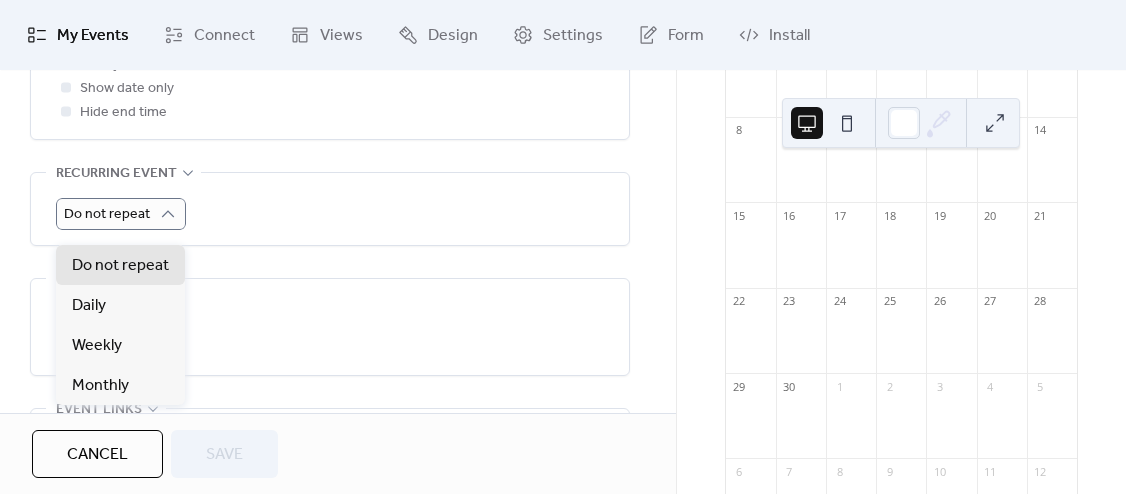 click on "Do not repeat" at bounding box center (330, 214) 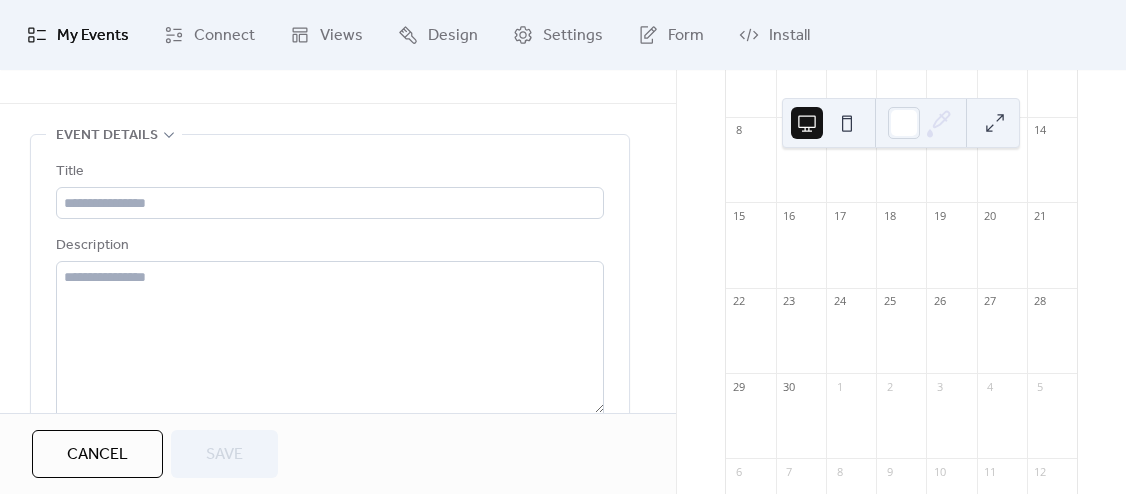 scroll, scrollTop: 0, scrollLeft: 0, axis: both 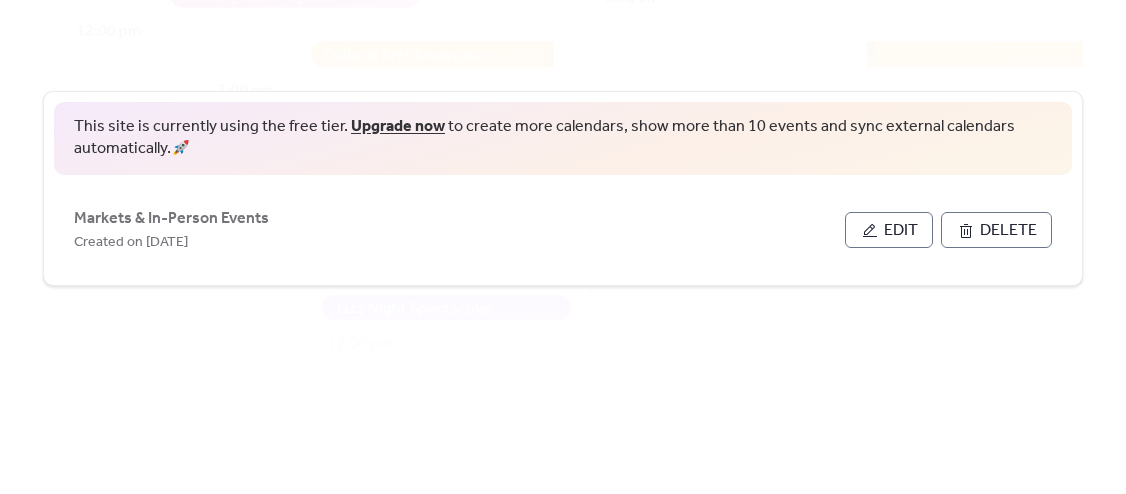 click at bounding box center [592, 159] 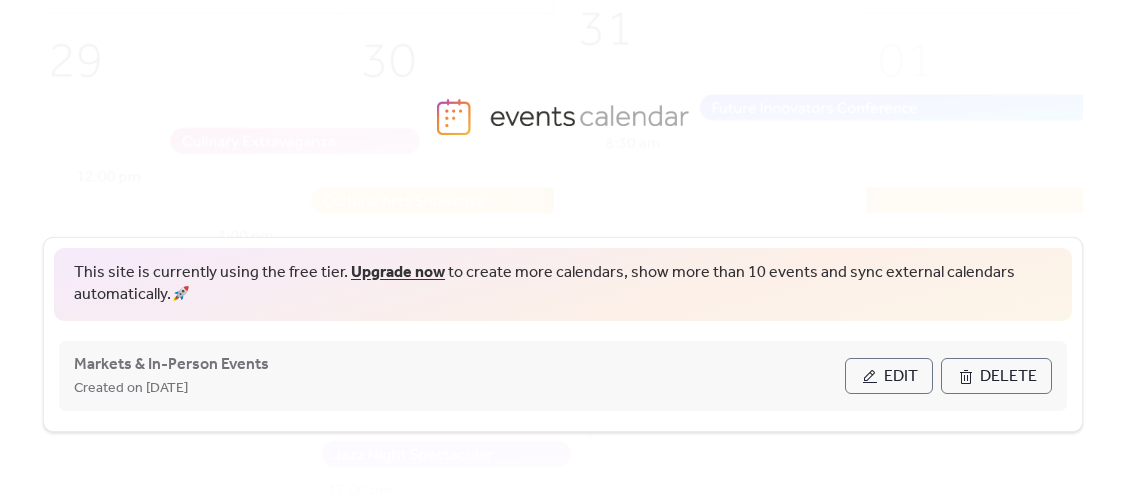 scroll, scrollTop: 146, scrollLeft: 0, axis: vertical 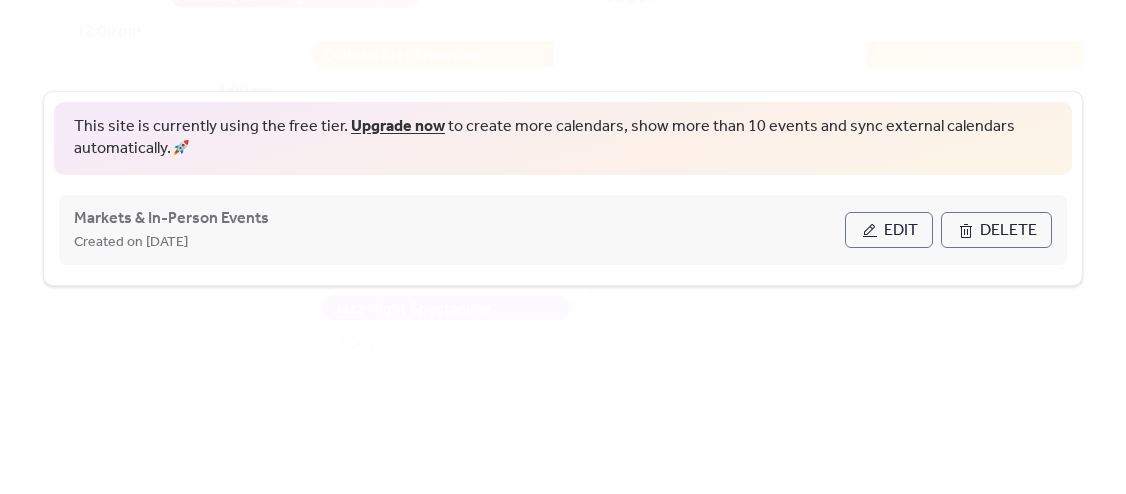 click on "Edit" at bounding box center [889, 230] 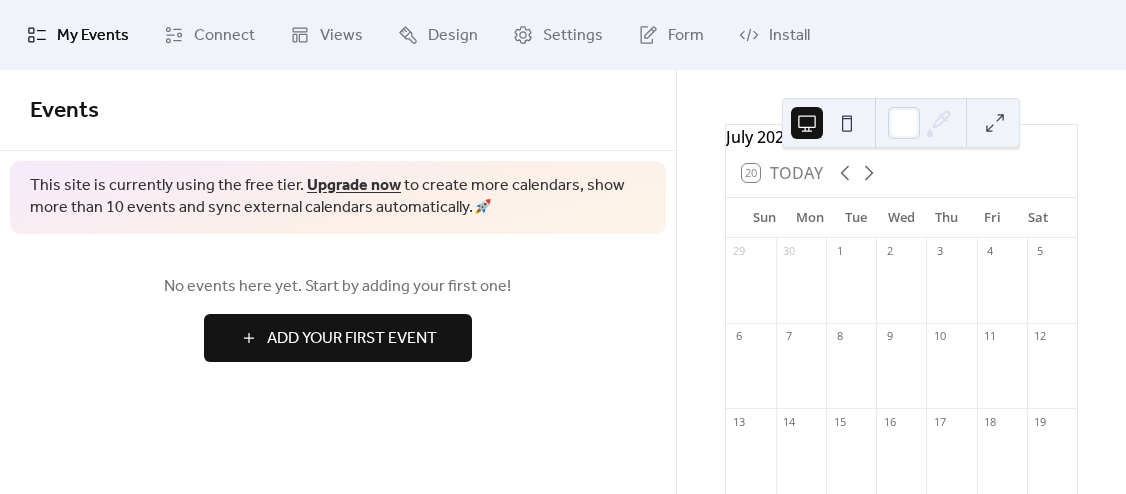scroll, scrollTop: 0, scrollLeft: 0, axis: both 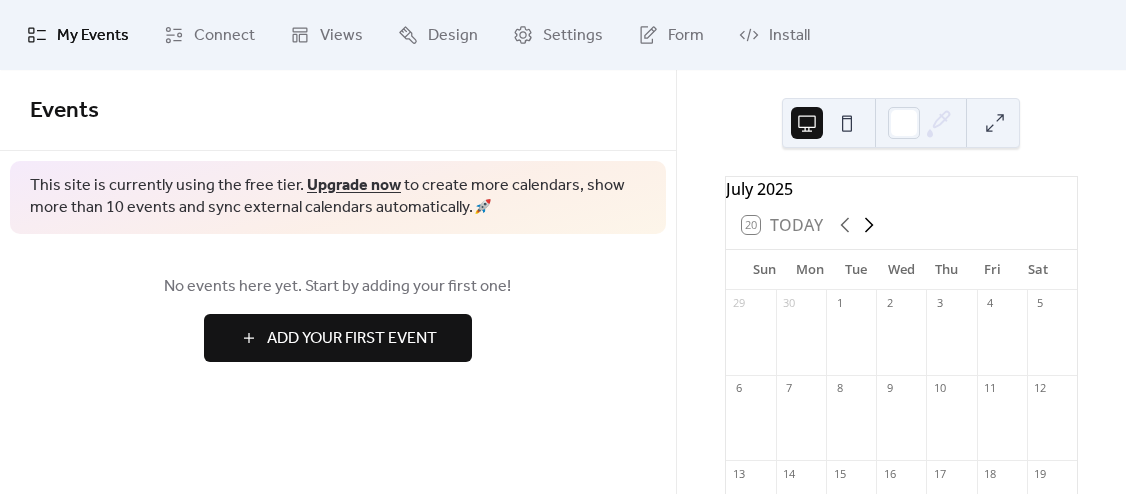 click 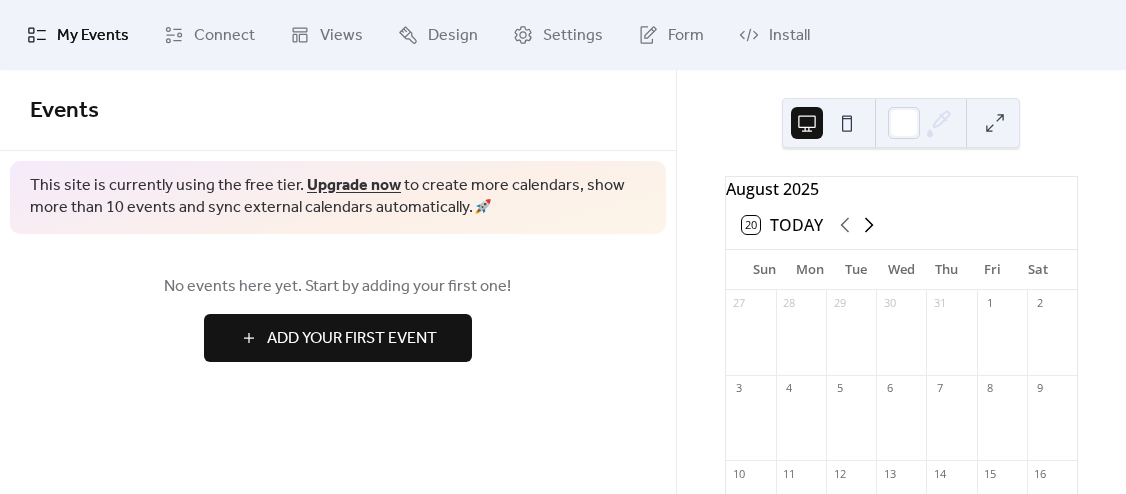 click 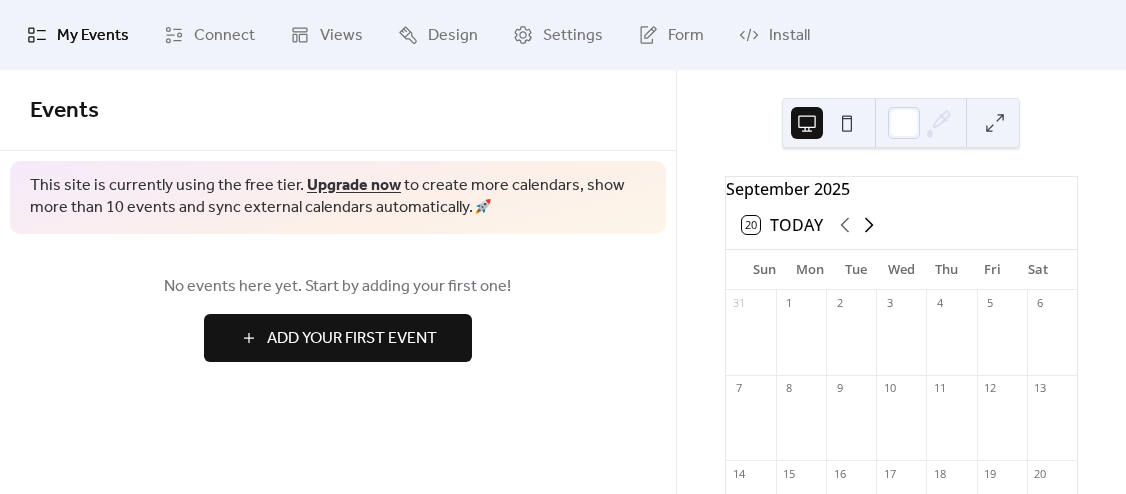 click 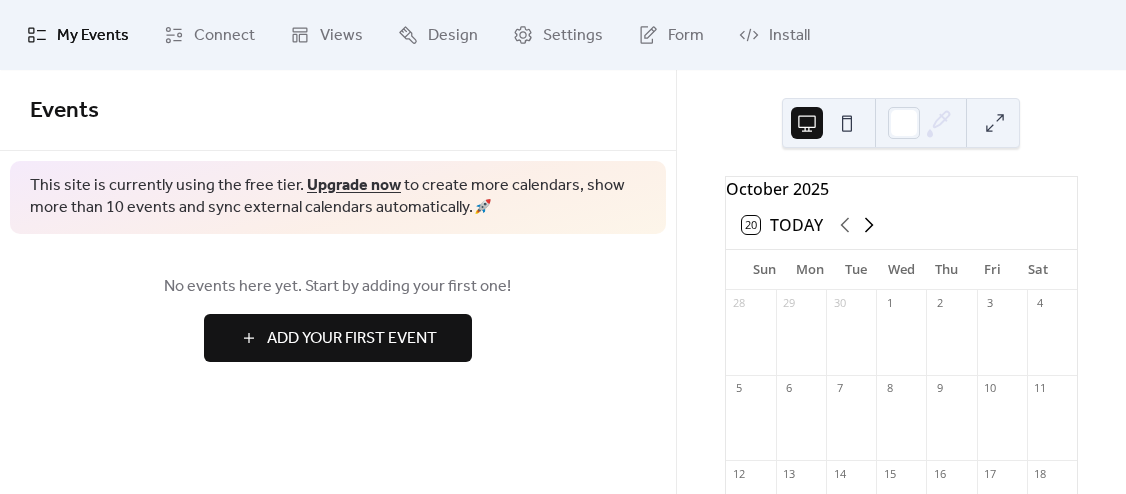 click 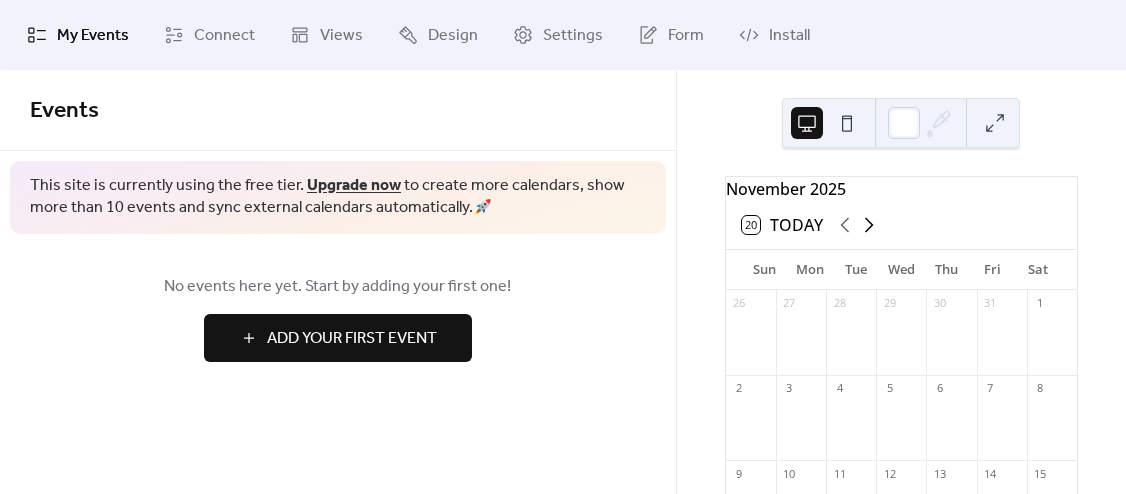 click 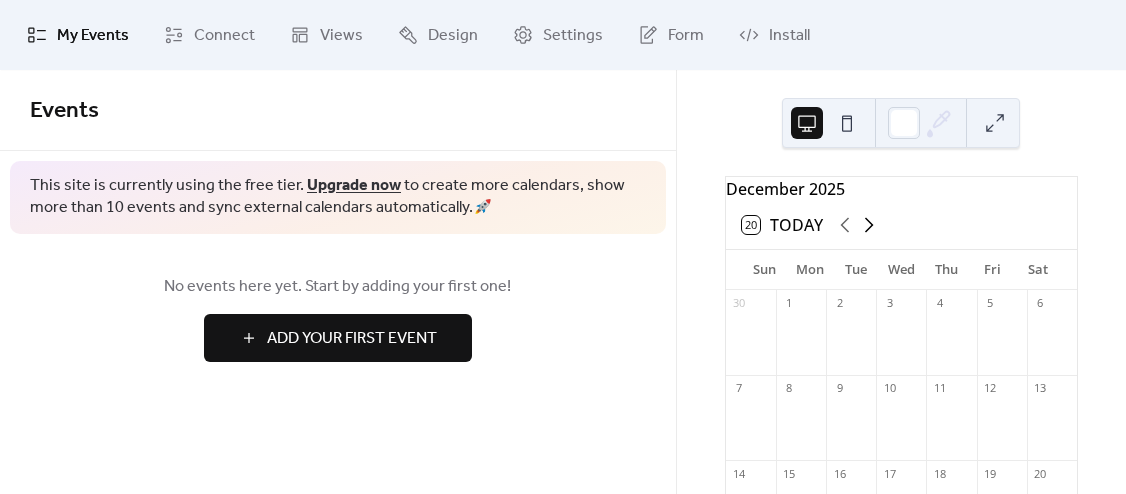 click 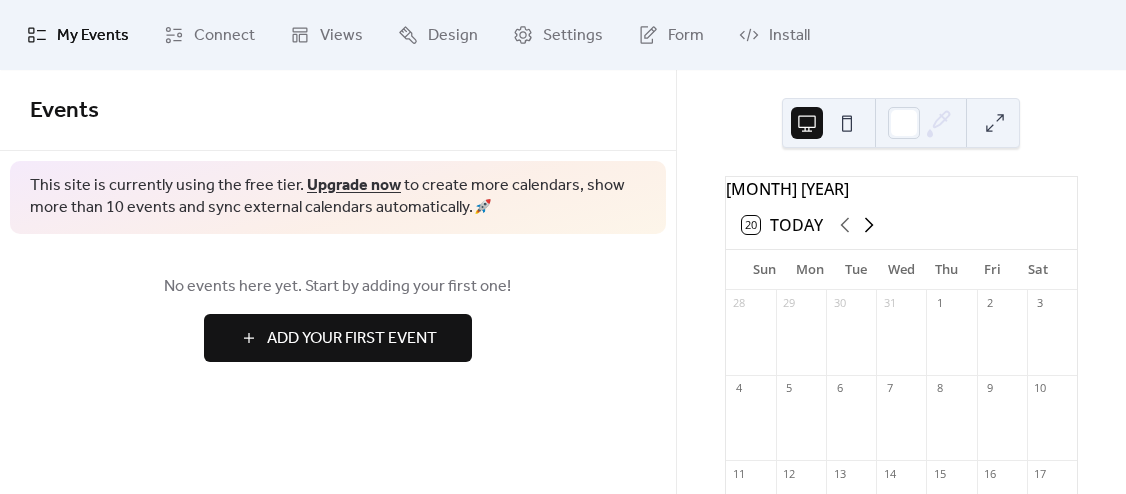 click 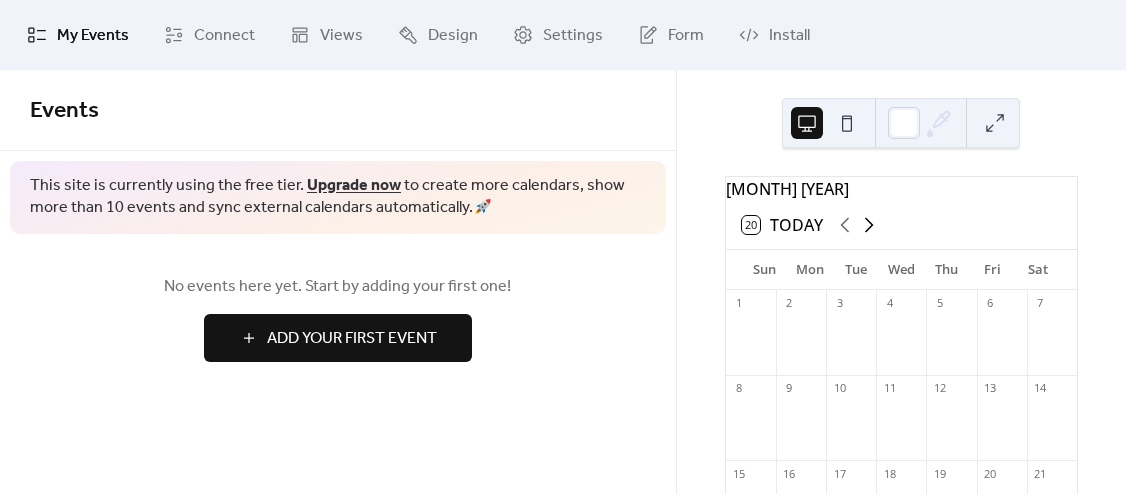 click 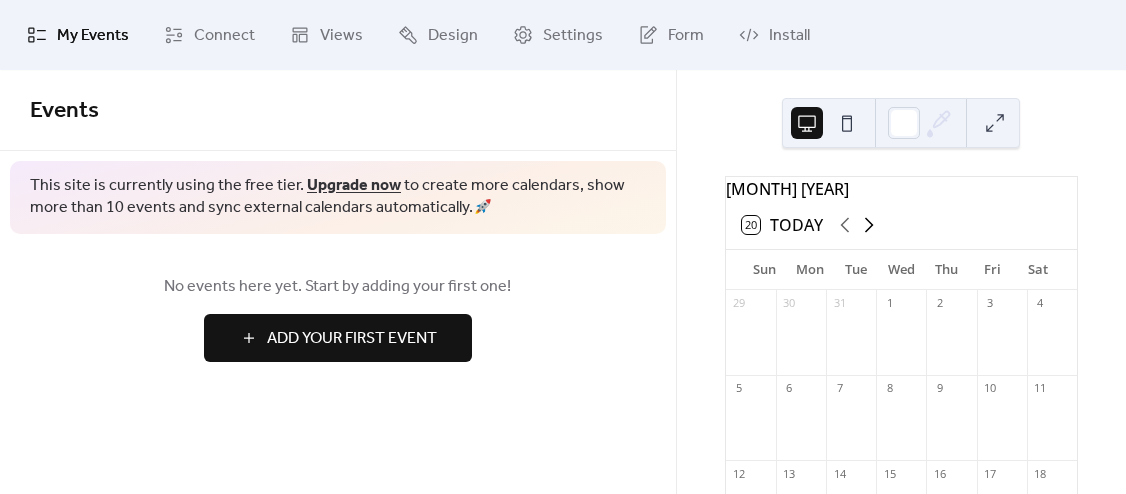 click 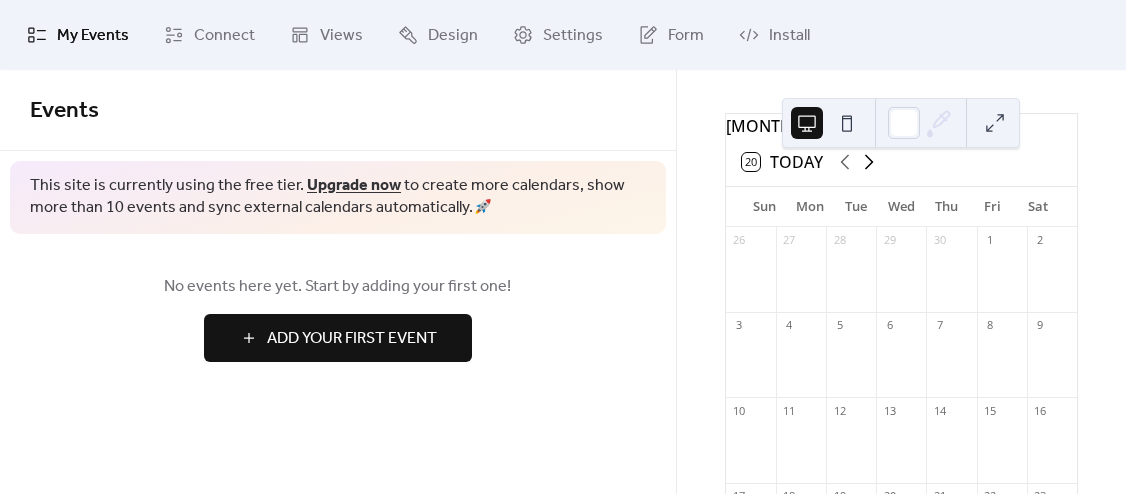 scroll, scrollTop: 54, scrollLeft: 0, axis: vertical 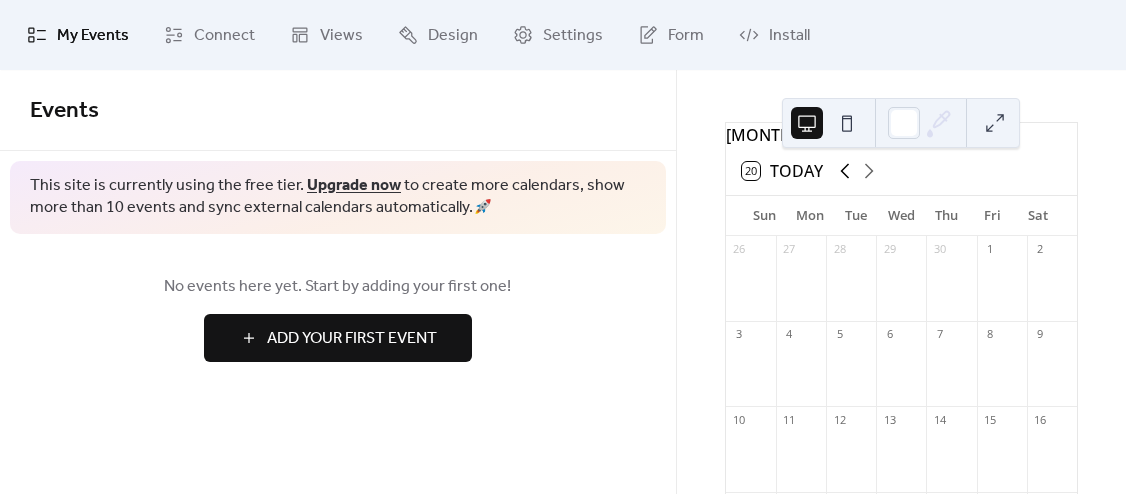 click 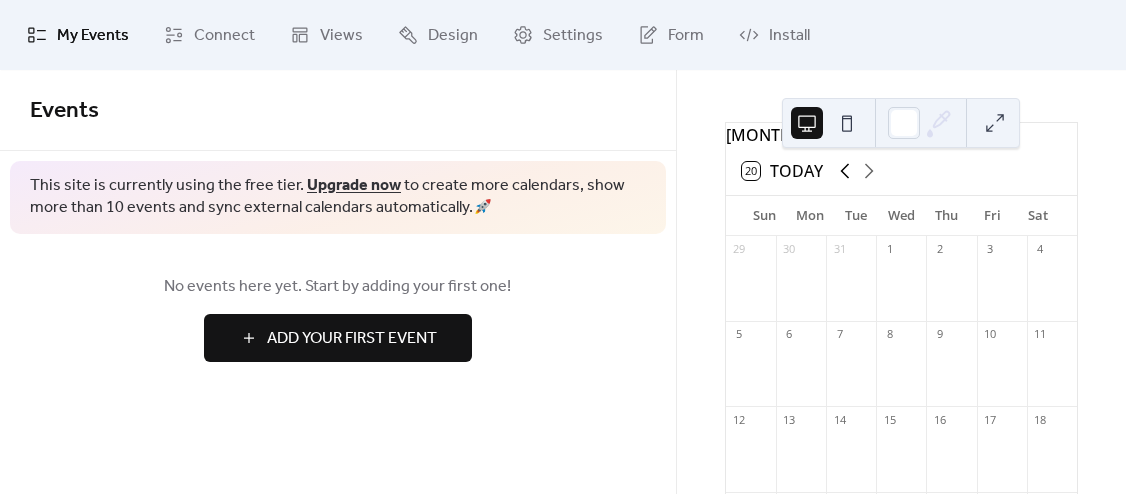 click 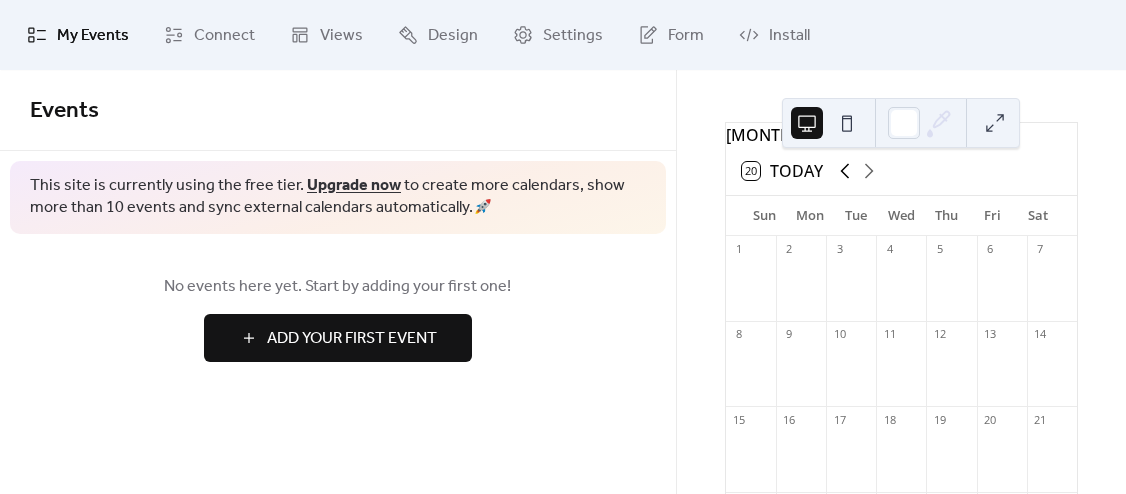 click 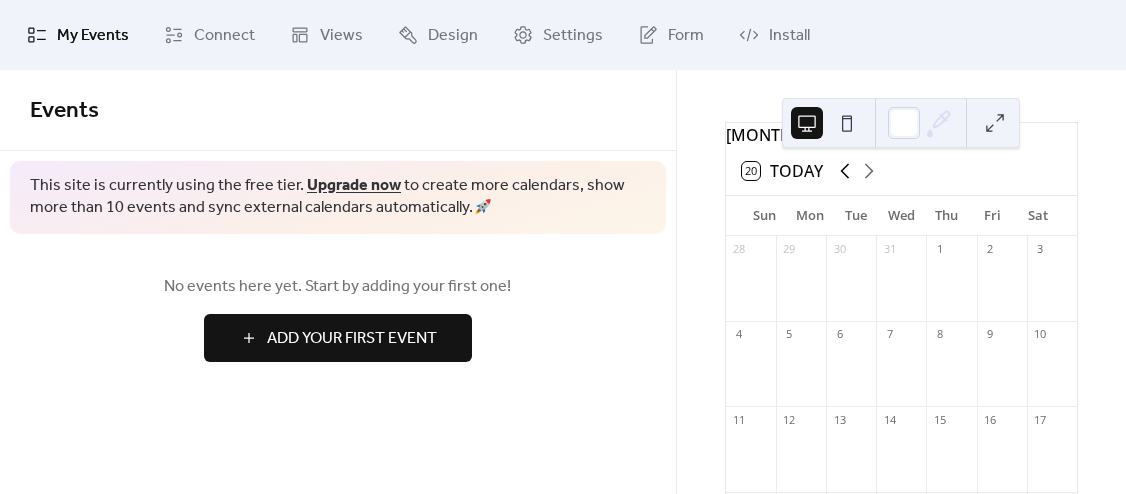 click 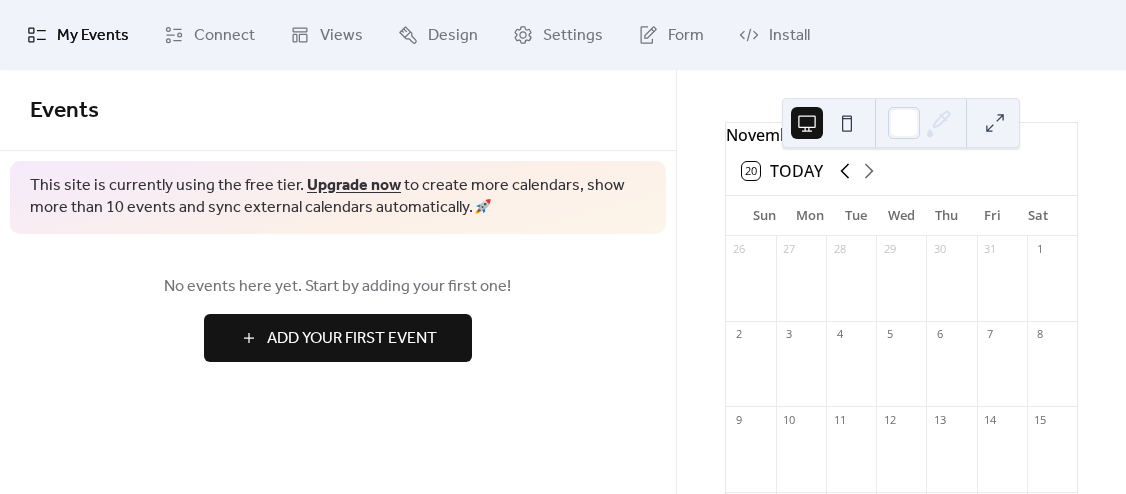 click 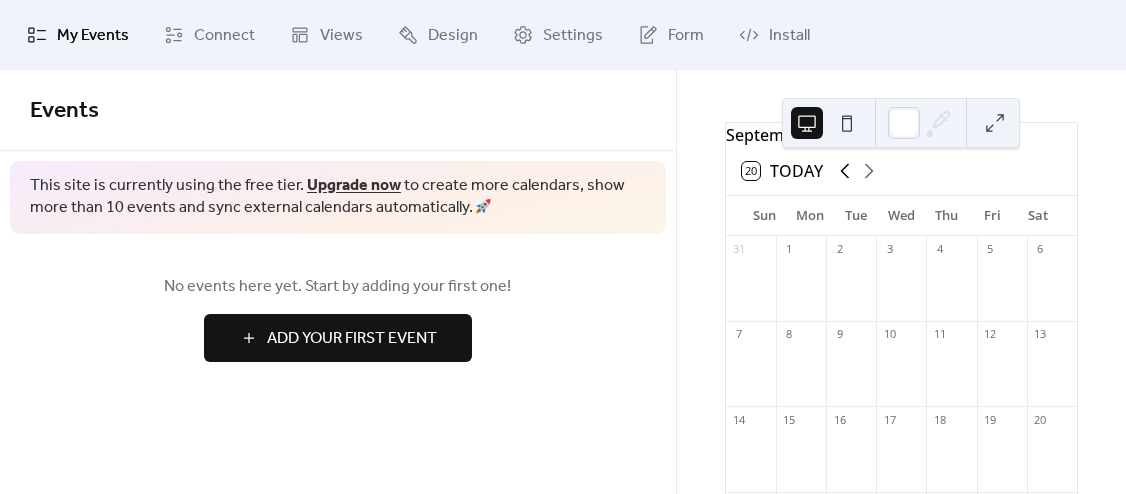 click 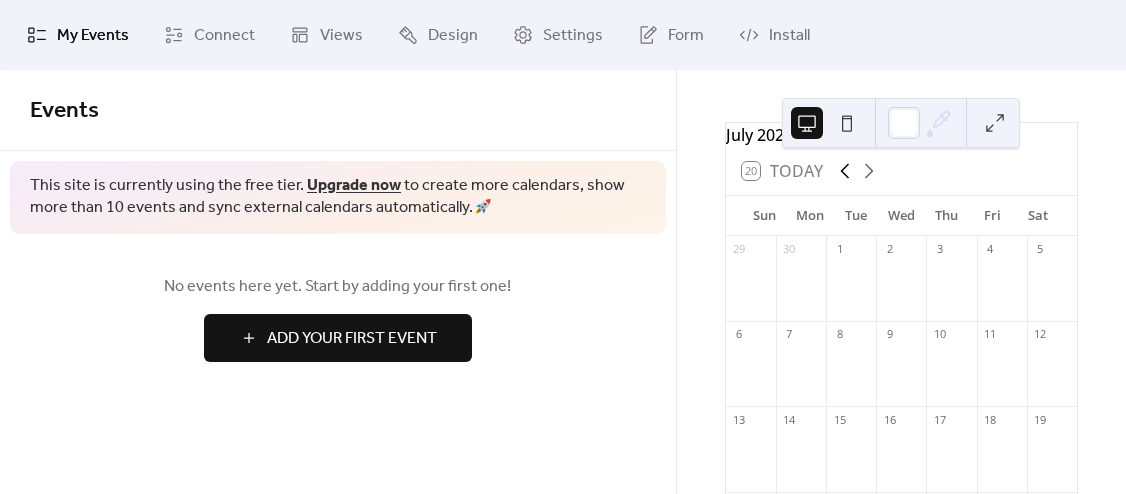 click 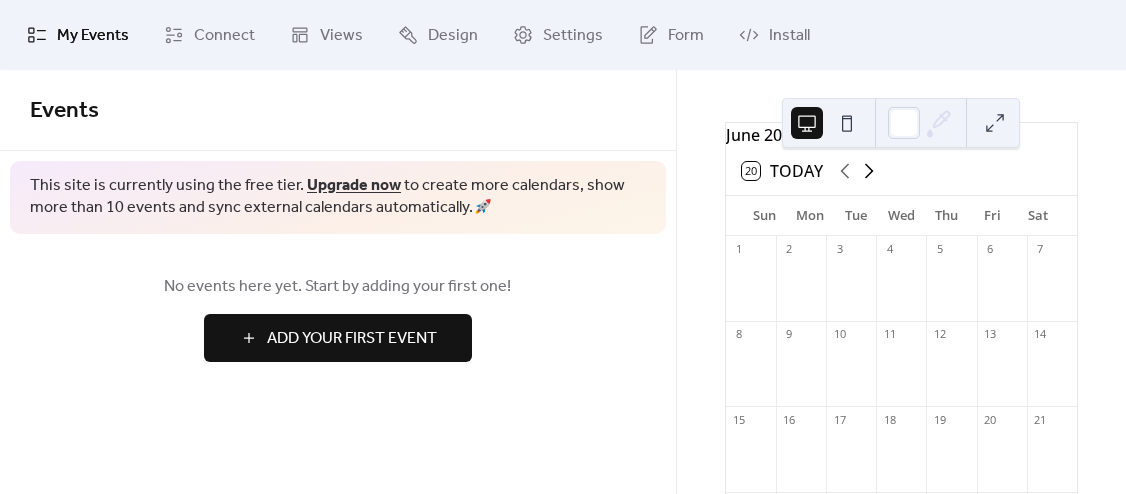 click 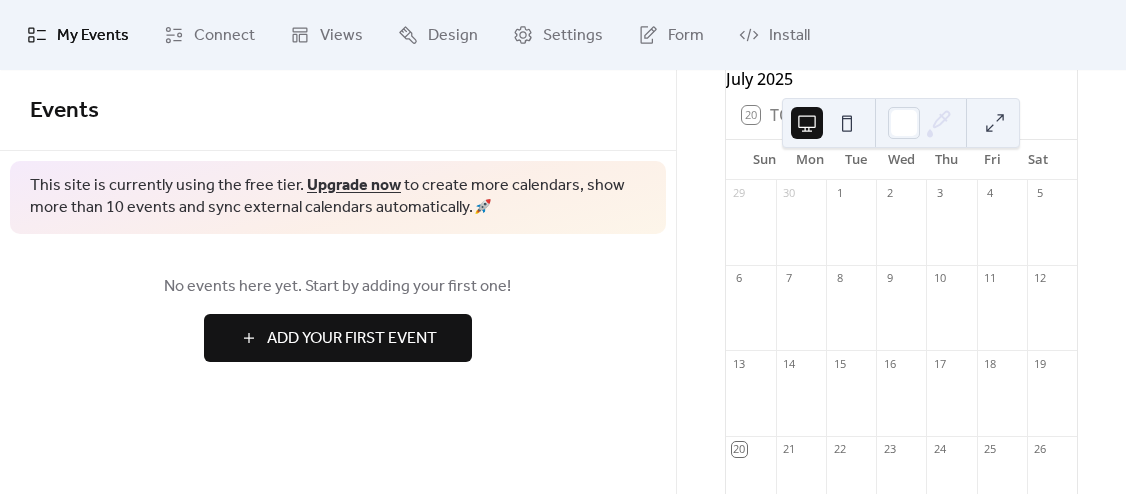 scroll, scrollTop: 100, scrollLeft: 0, axis: vertical 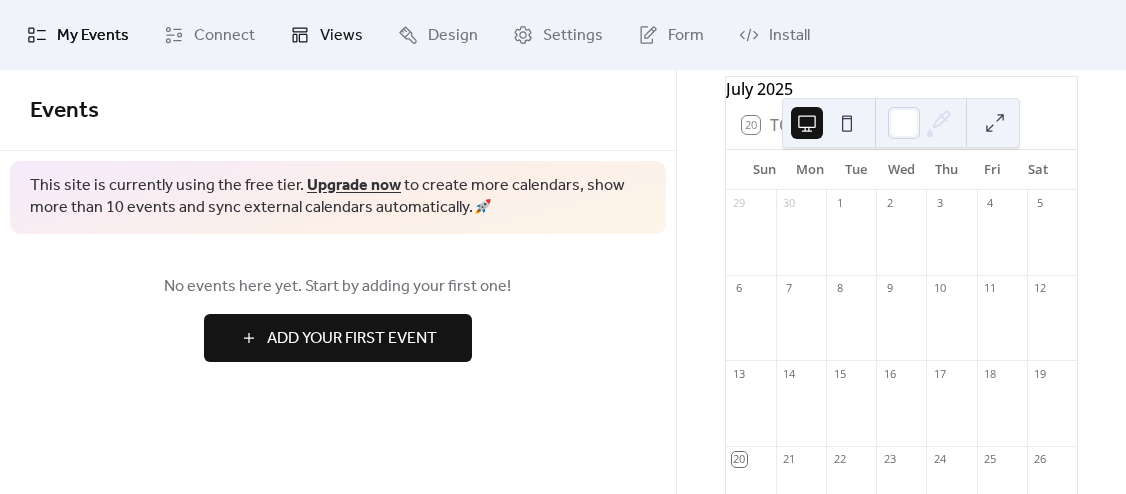 click on "Views" at bounding box center [341, 36] 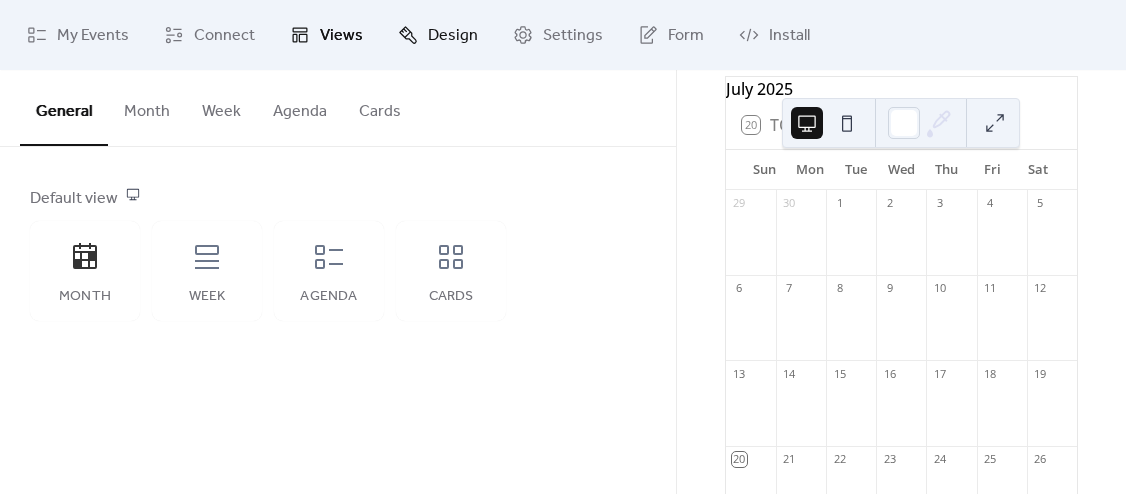 click on "Design" at bounding box center (453, 36) 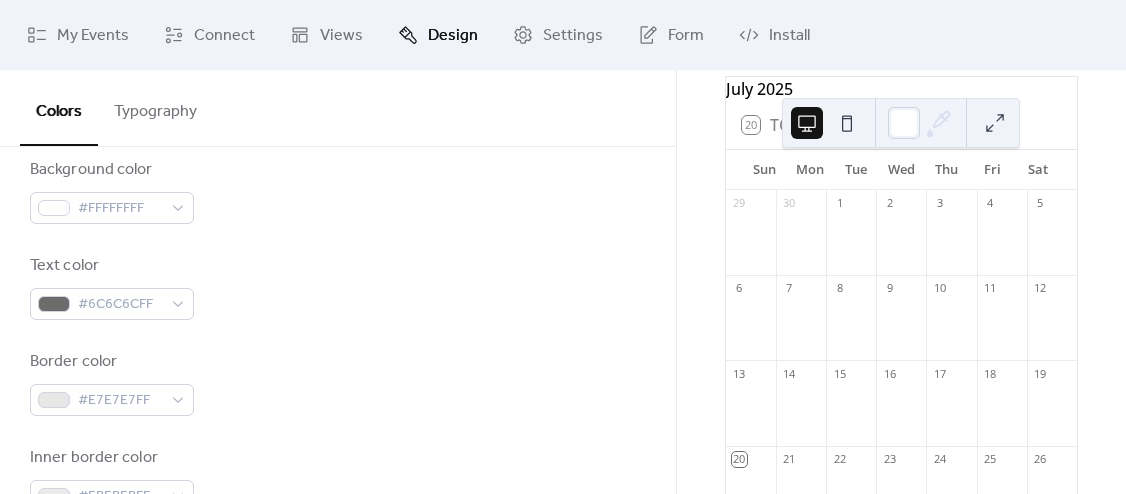 scroll, scrollTop: 239, scrollLeft: 0, axis: vertical 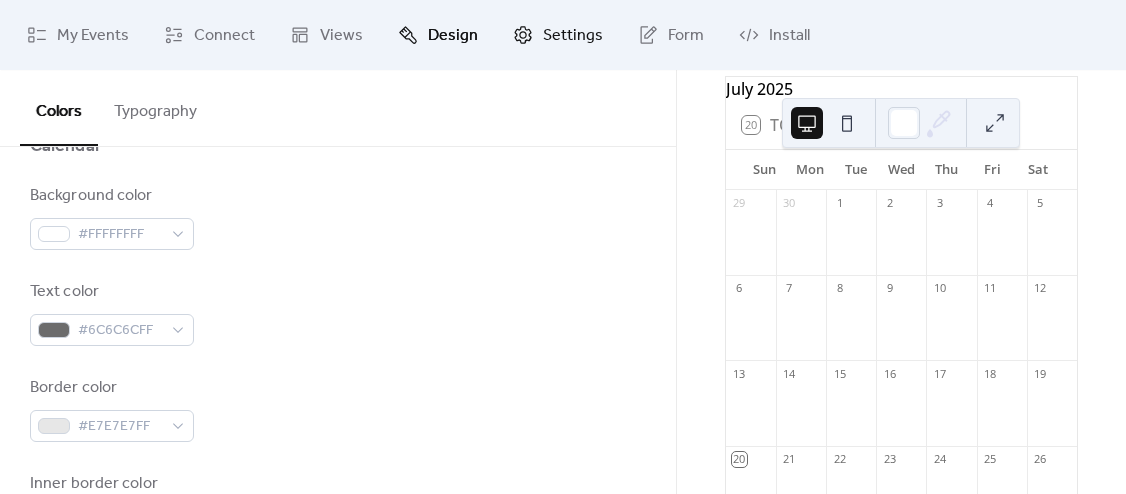 click on "Settings" at bounding box center [573, 36] 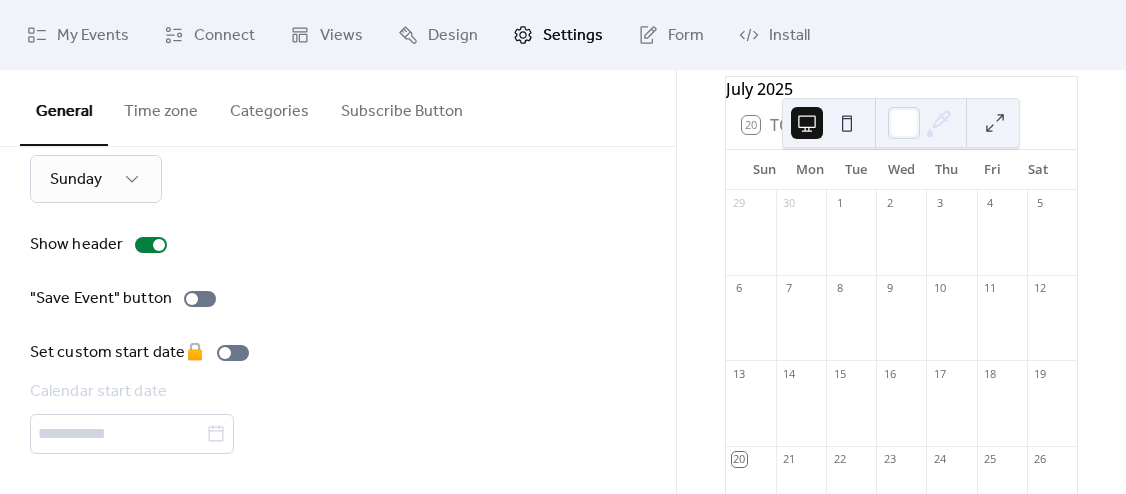 scroll, scrollTop: 0, scrollLeft: 0, axis: both 